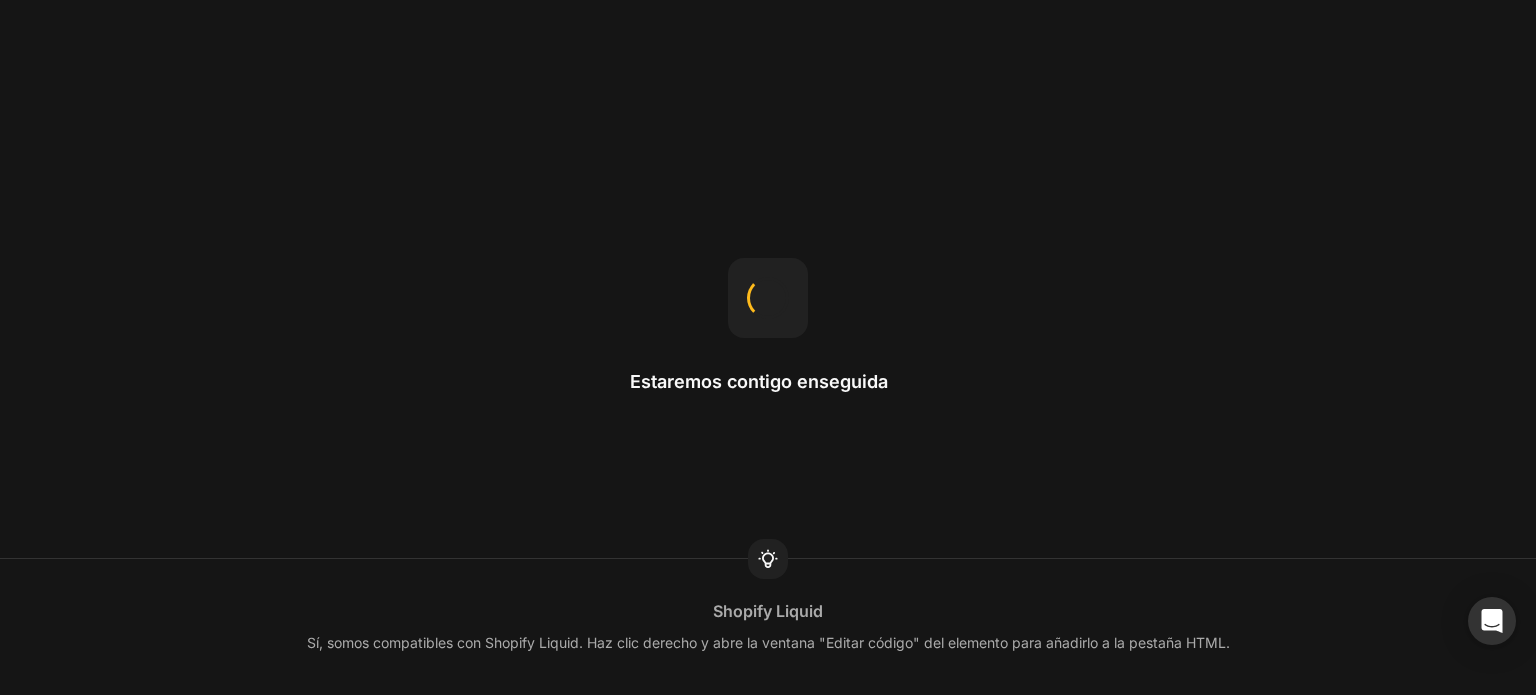 scroll, scrollTop: 0, scrollLeft: 0, axis: both 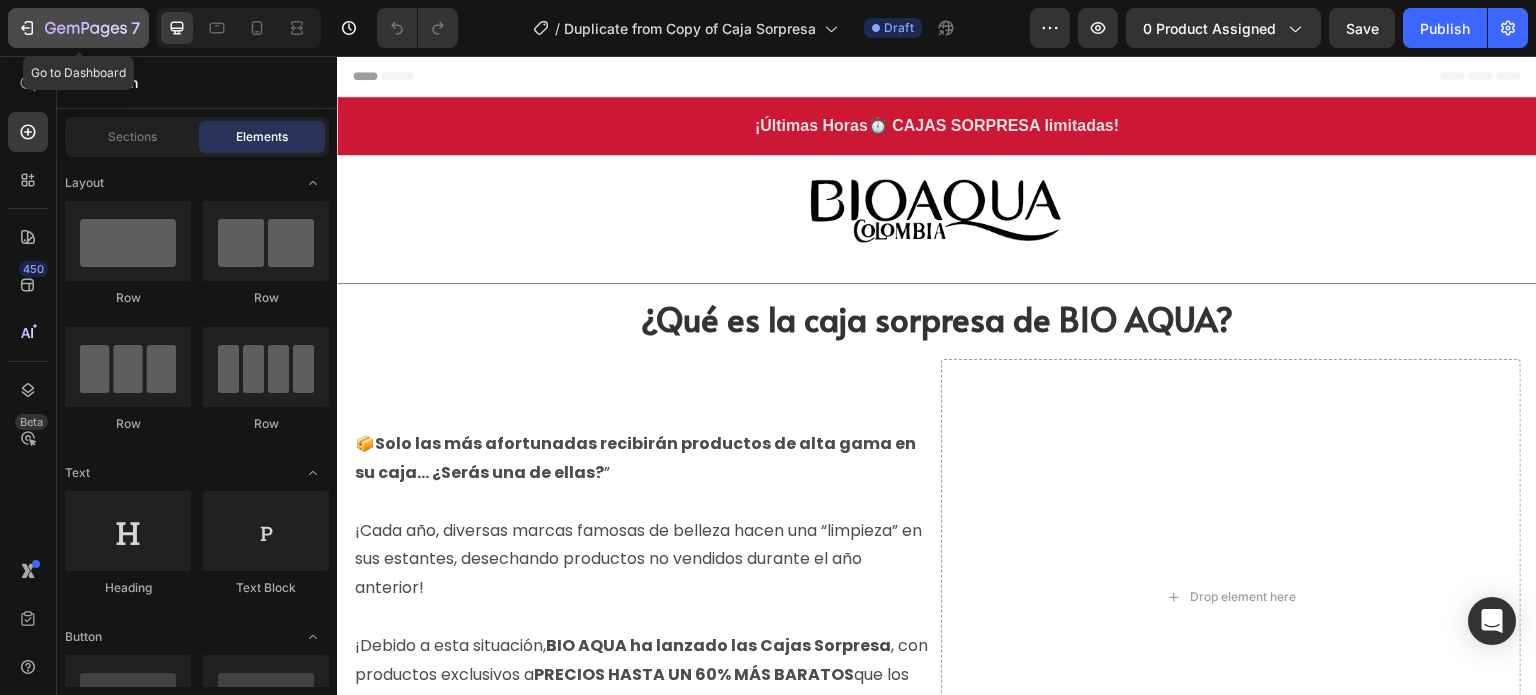 click 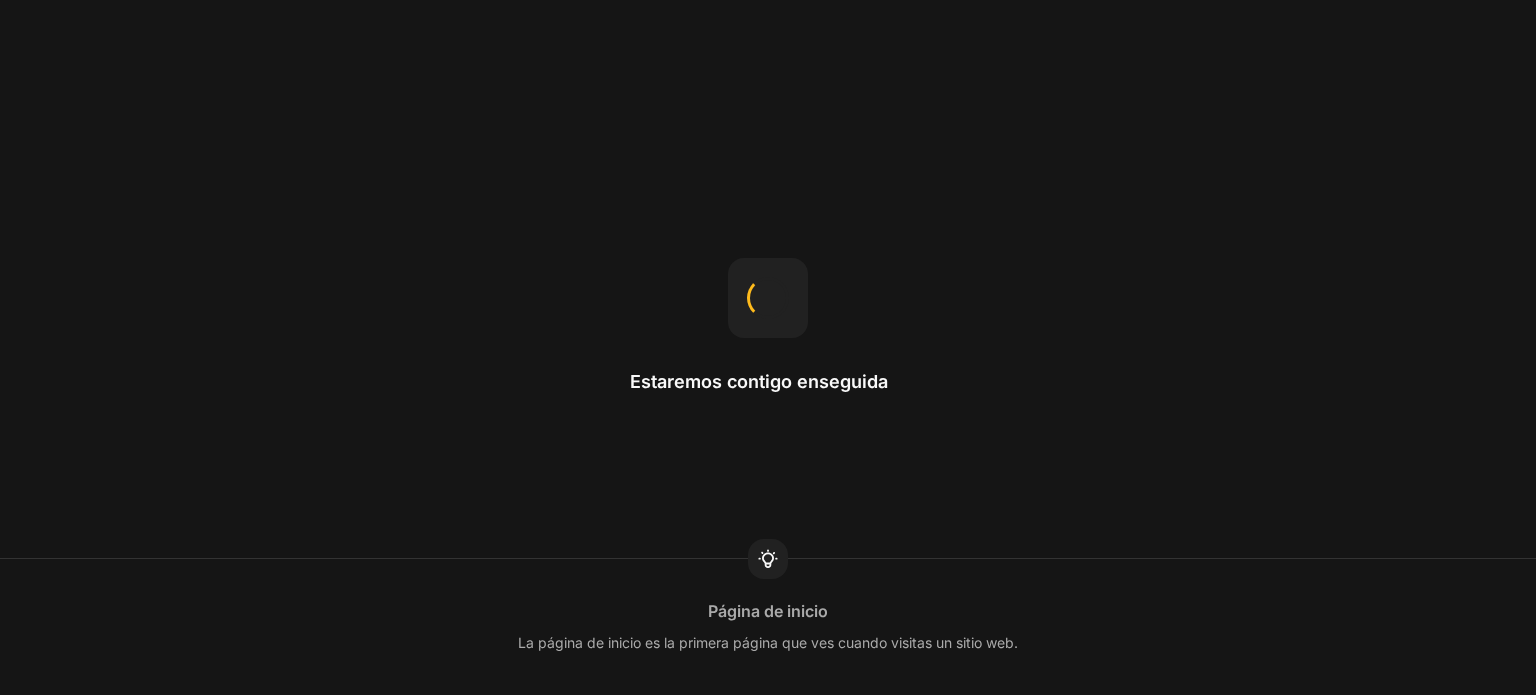 scroll, scrollTop: 0, scrollLeft: 0, axis: both 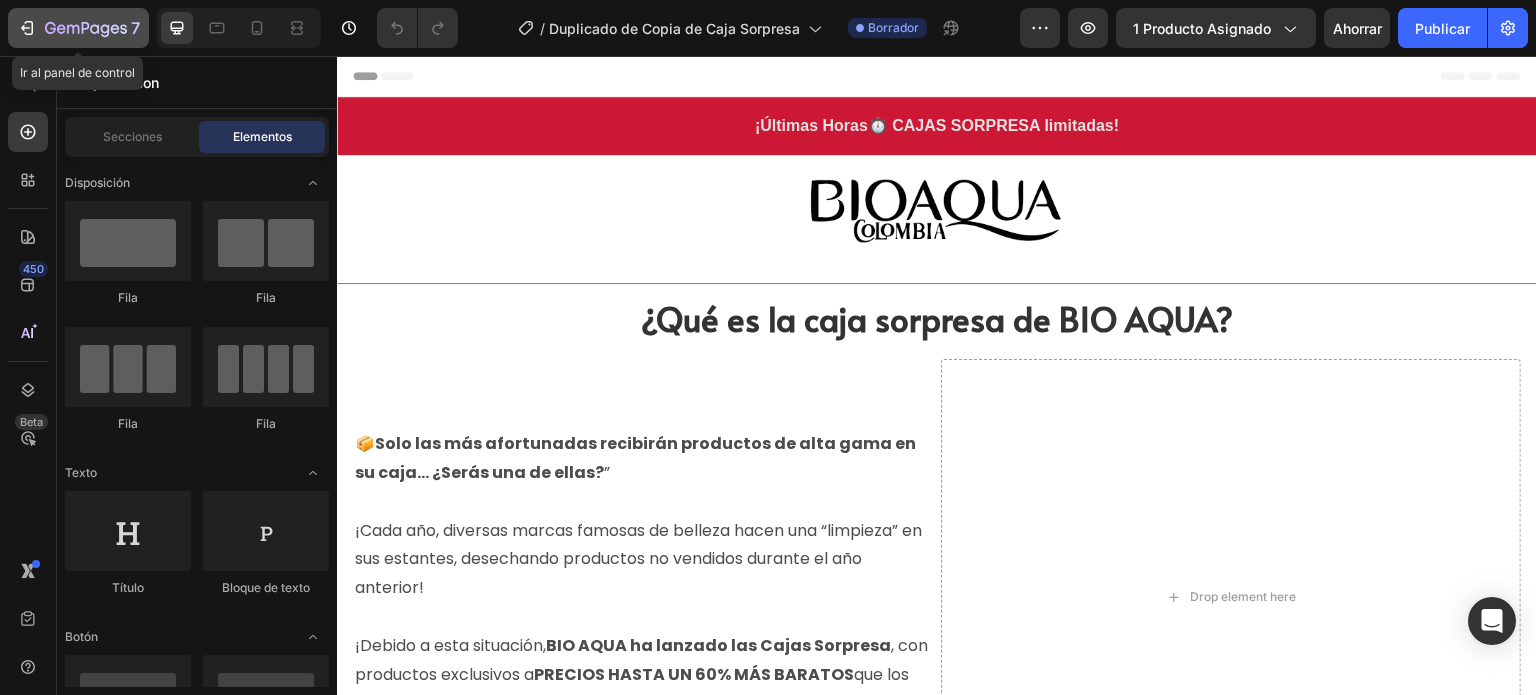 click on "7" at bounding box center (78, 28) 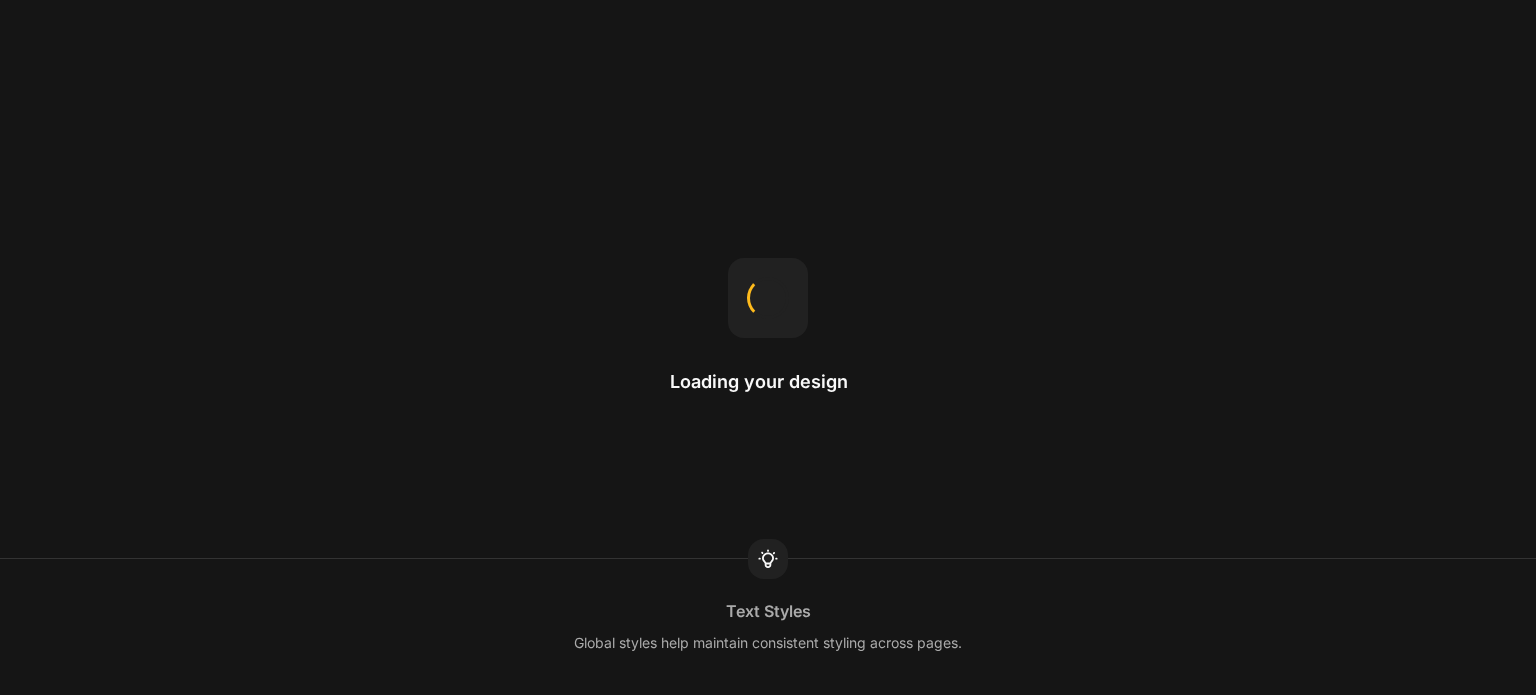 scroll, scrollTop: 0, scrollLeft: 0, axis: both 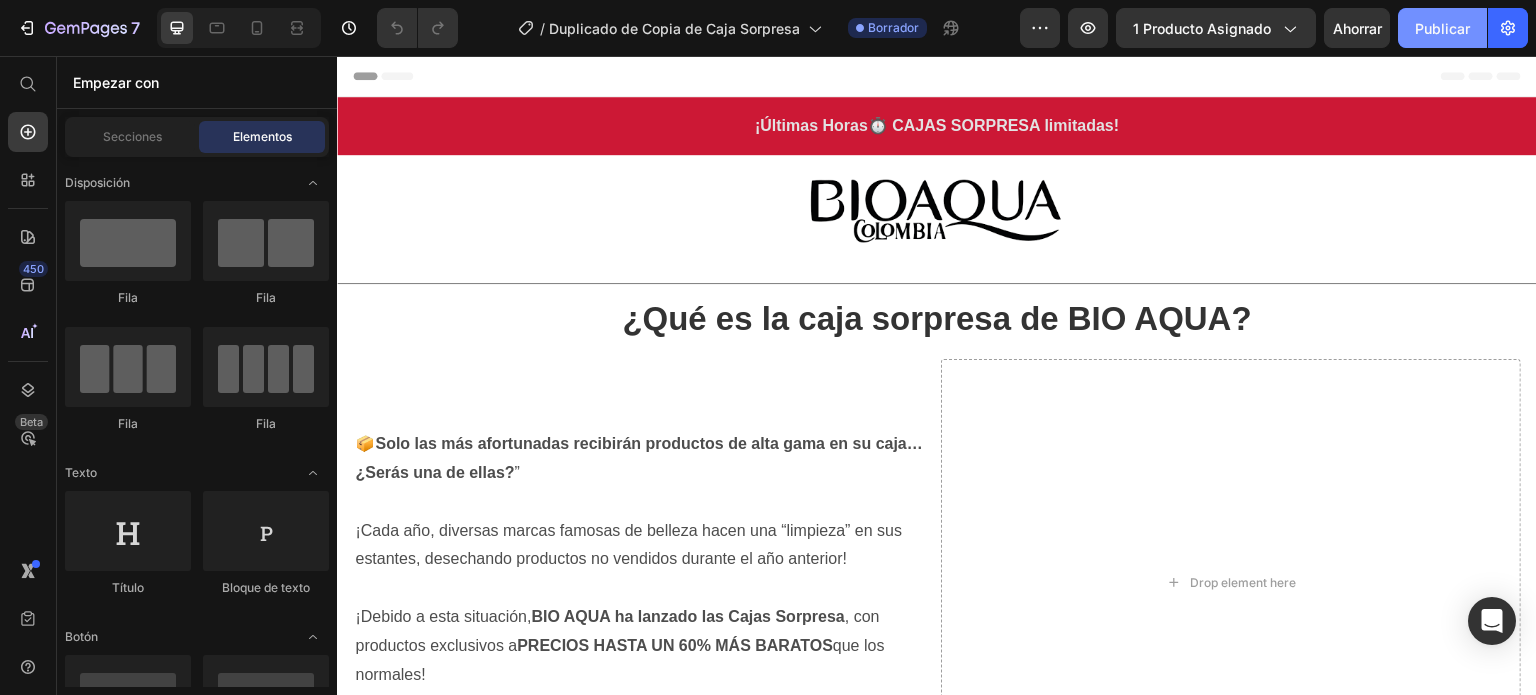 click on "Publicar" at bounding box center (1442, 28) 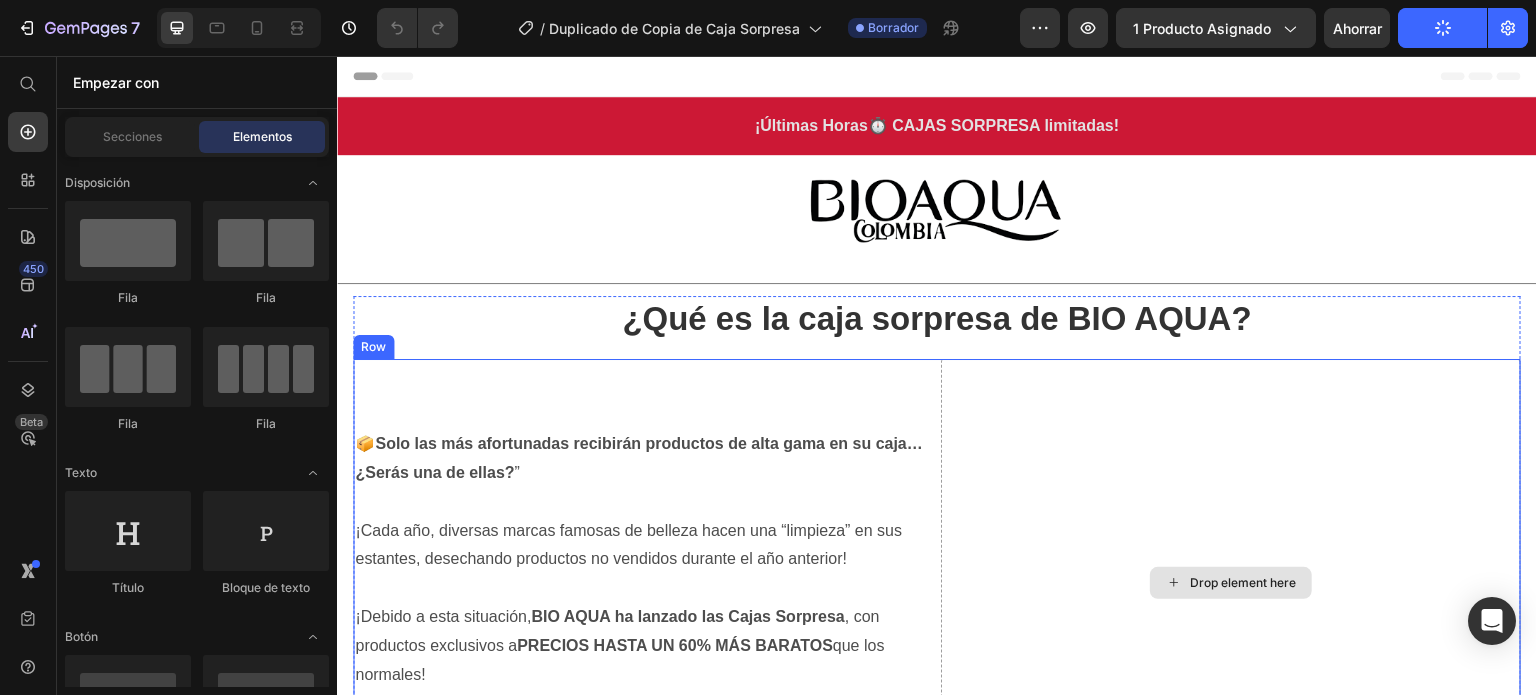 click on "Drop element here" at bounding box center (1231, 582) 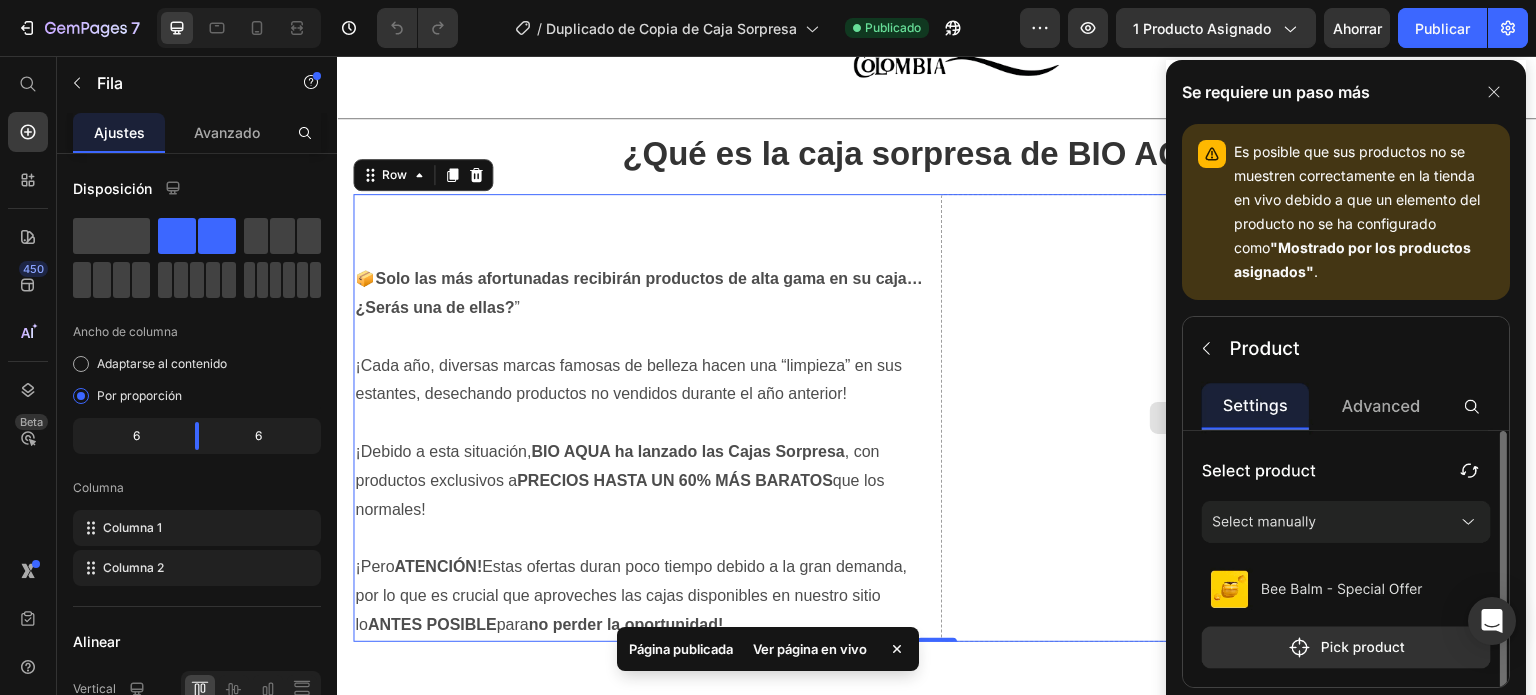 scroll, scrollTop: 200, scrollLeft: 0, axis: vertical 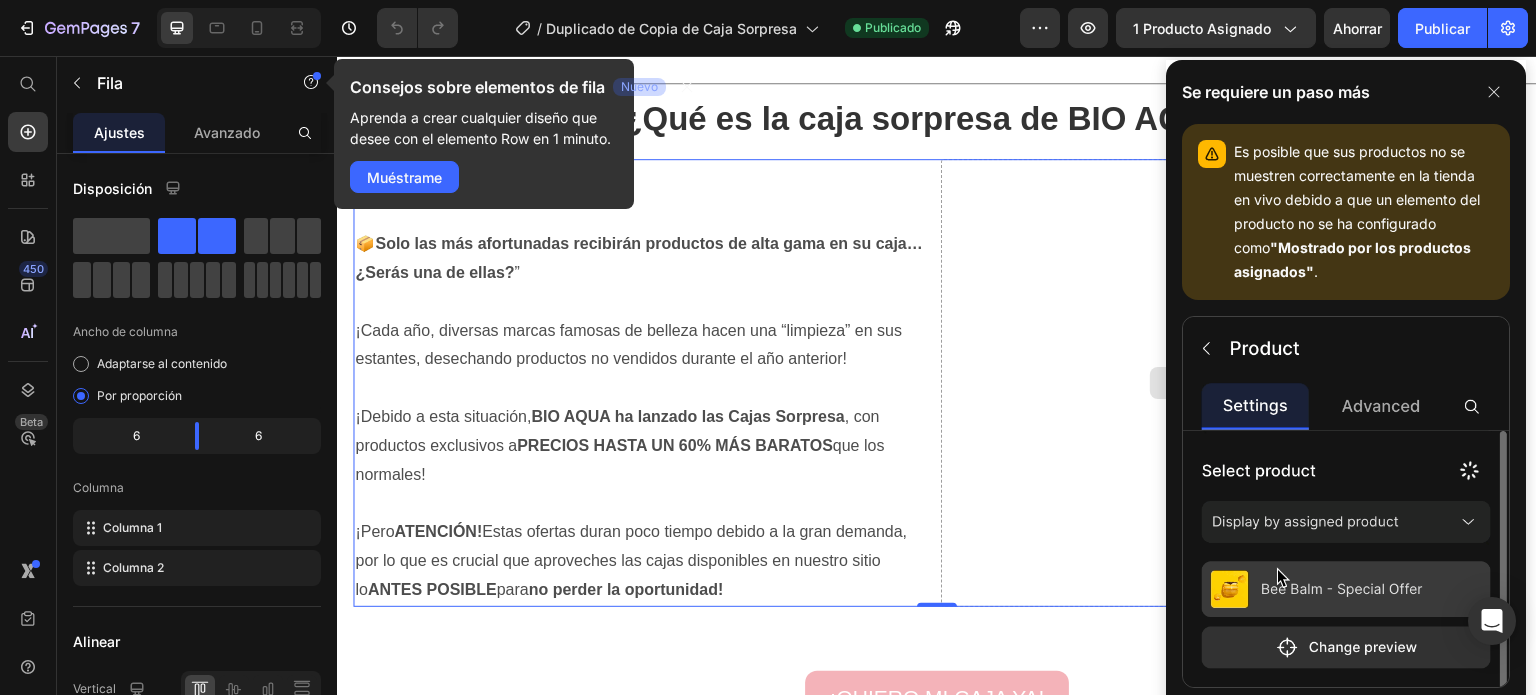 click on "Drop element here" at bounding box center [1231, 382] 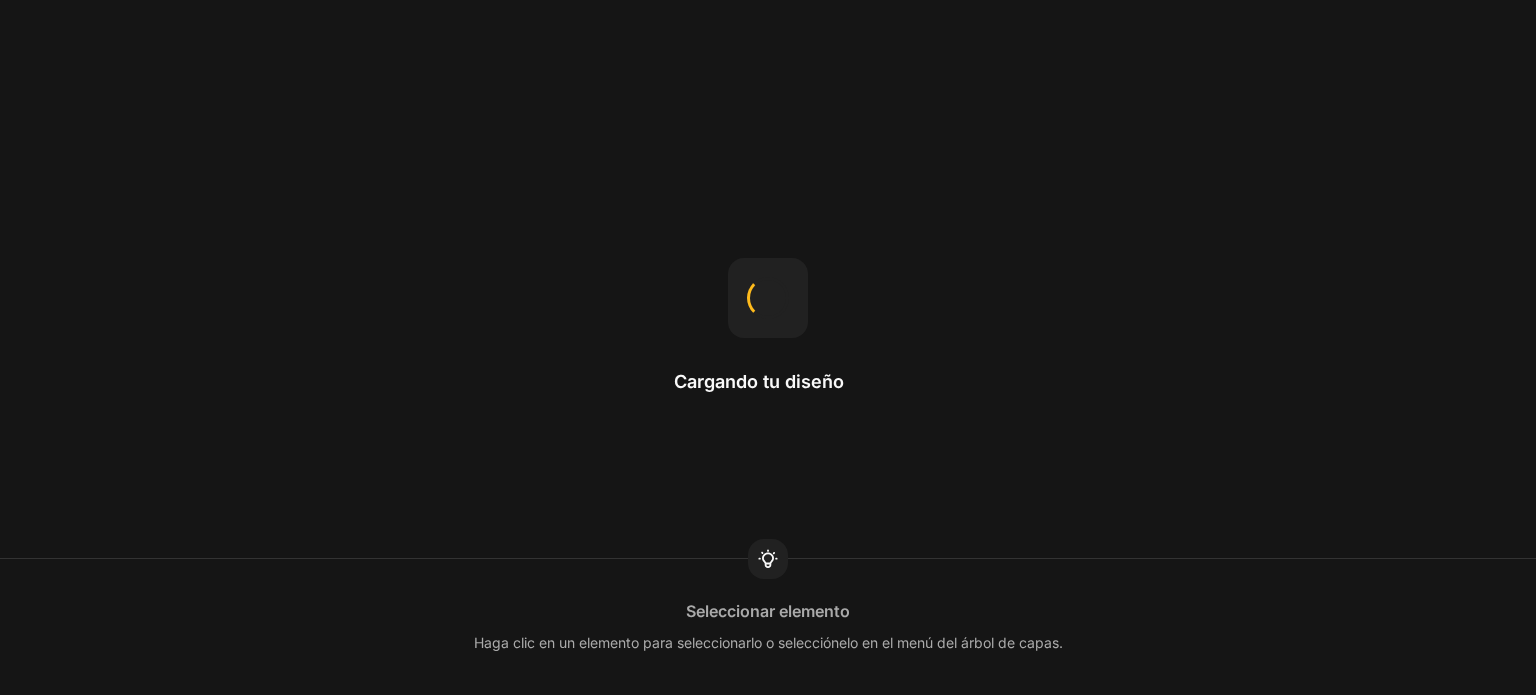 scroll, scrollTop: 0, scrollLeft: 0, axis: both 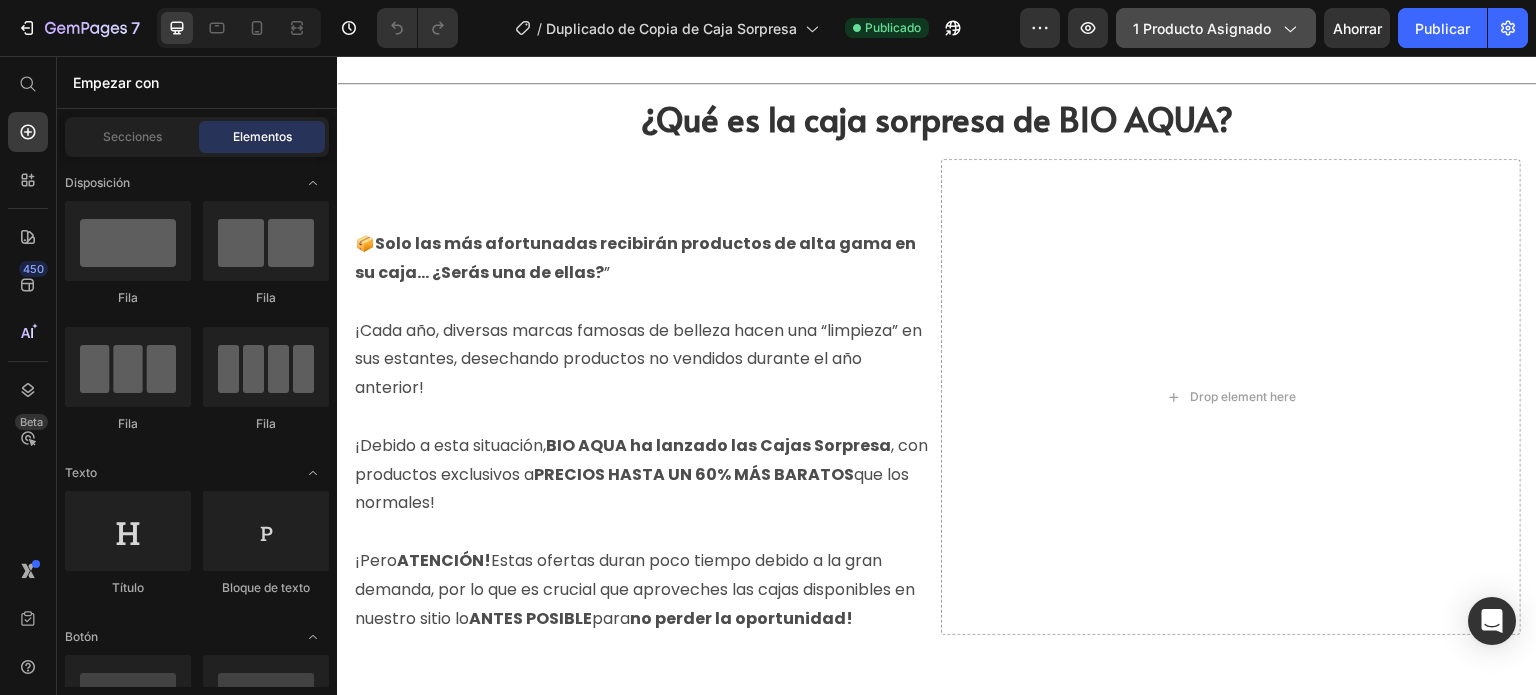 click 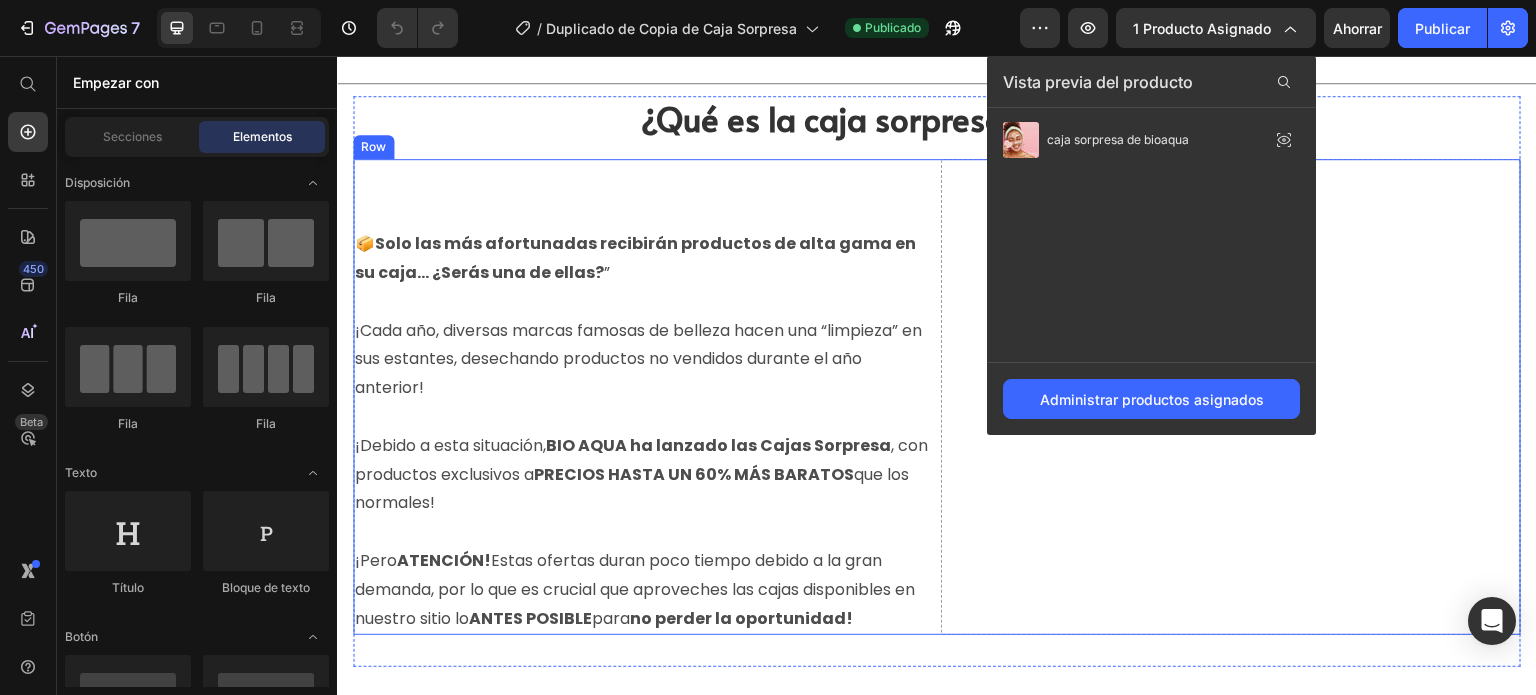 click on "Drop element here" at bounding box center (1231, 397) 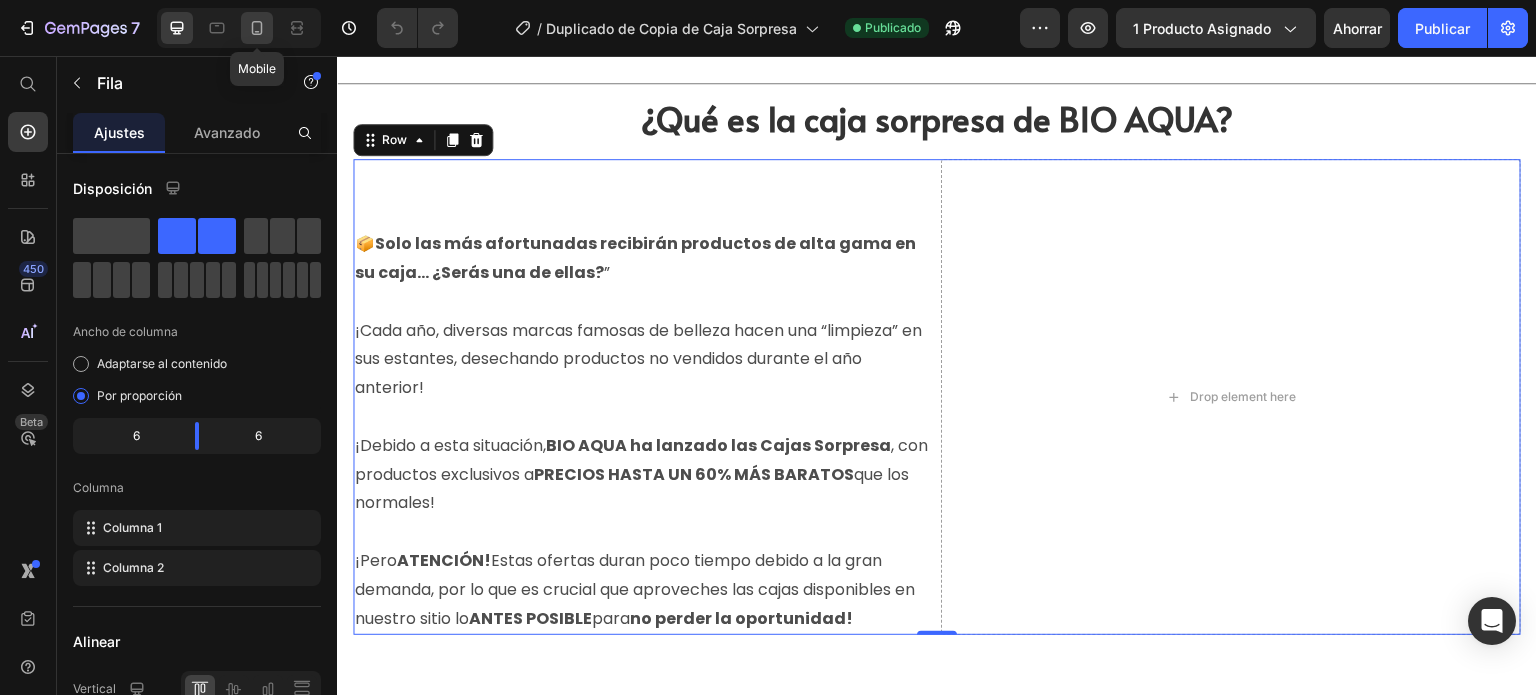 click 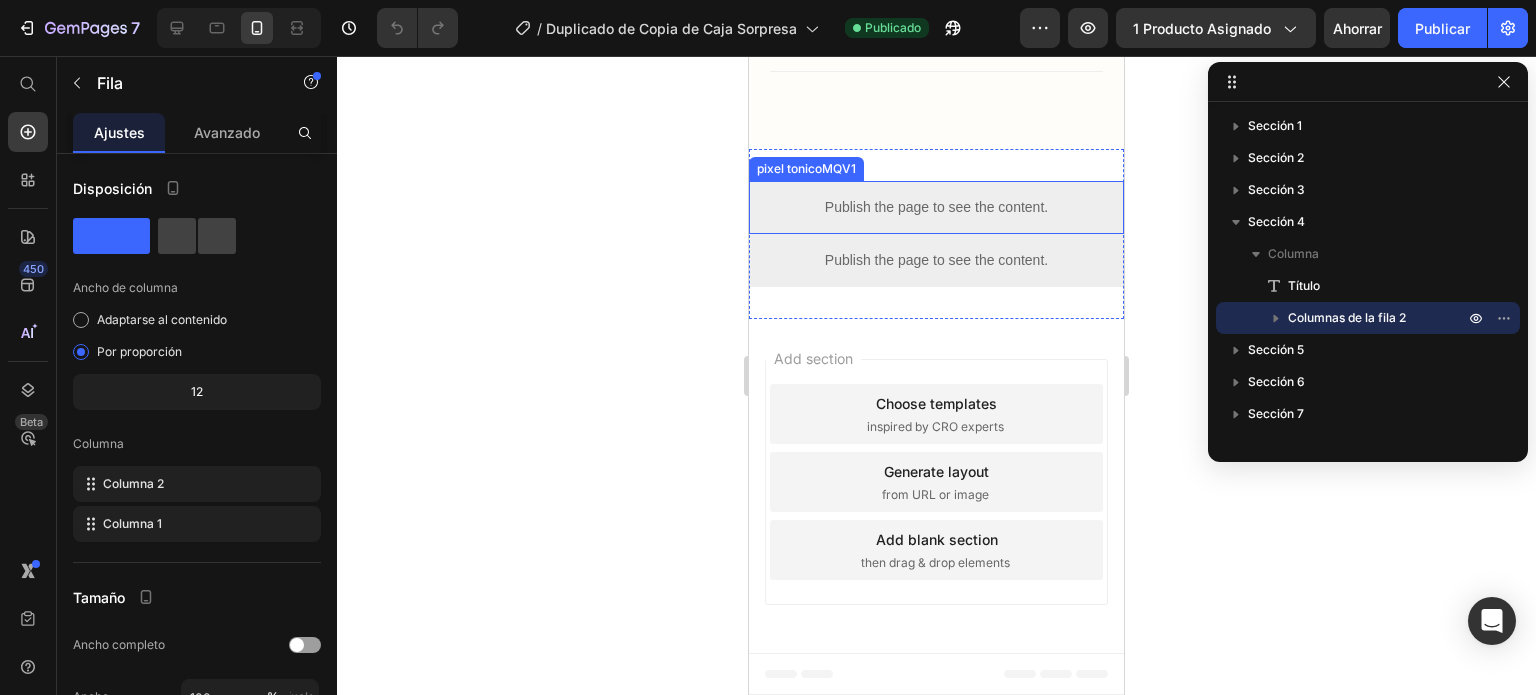 scroll, scrollTop: 5839, scrollLeft: 0, axis: vertical 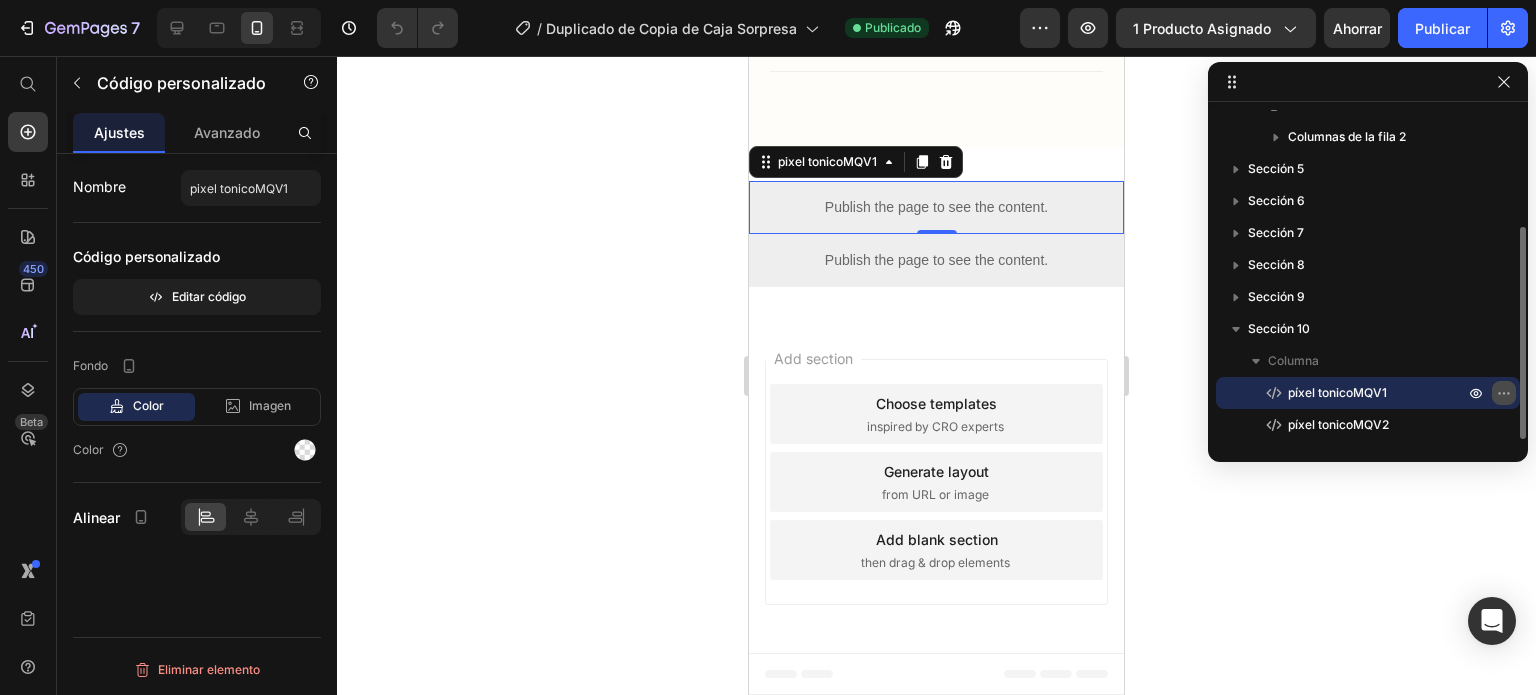 click at bounding box center [1504, 393] 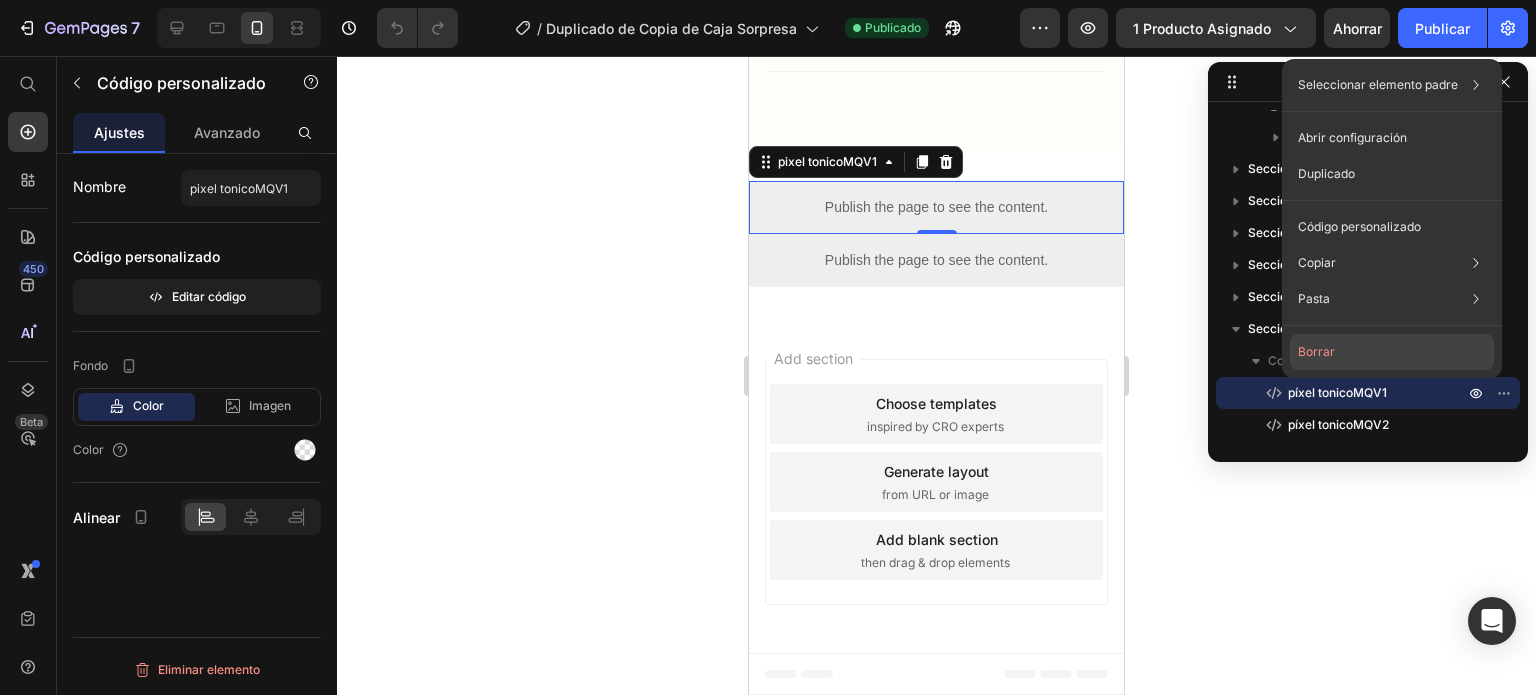 click on "Borrar" 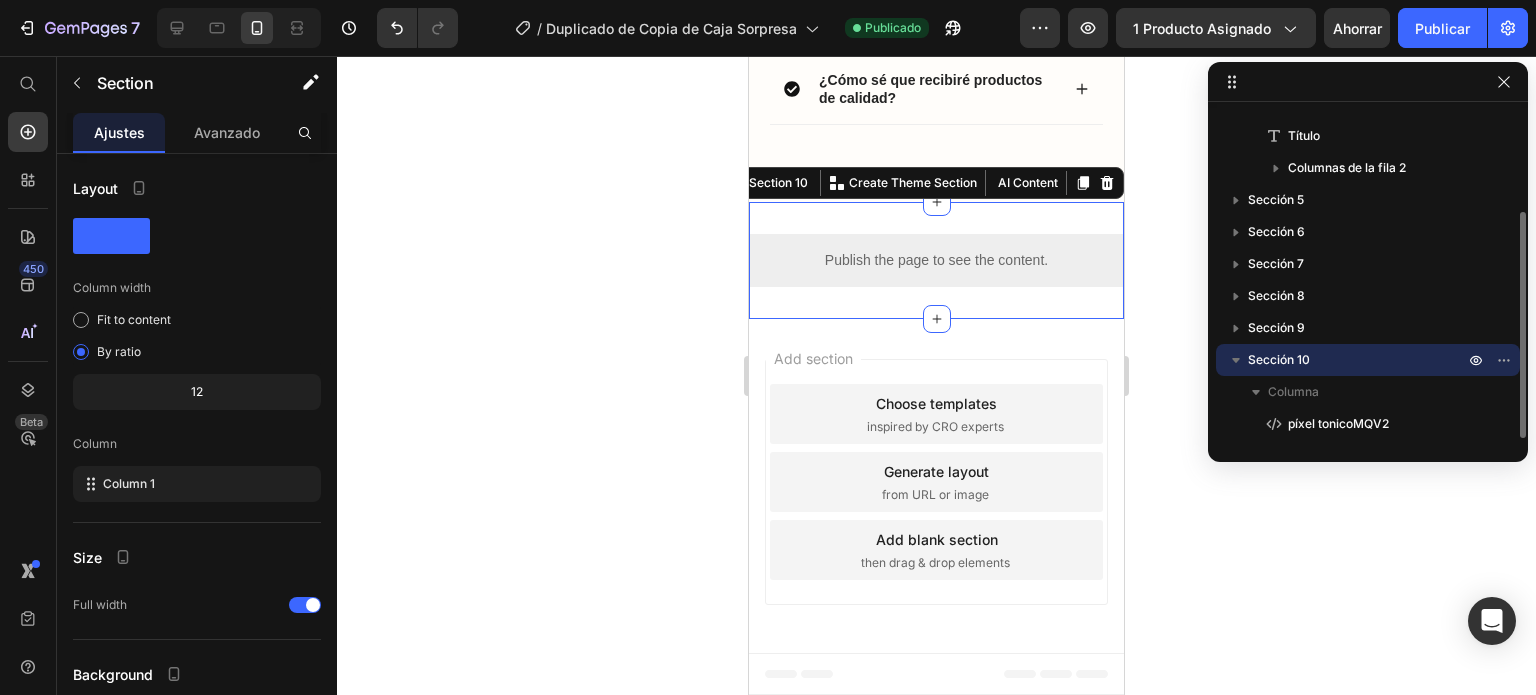 scroll, scrollTop: 149, scrollLeft: 0, axis: vertical 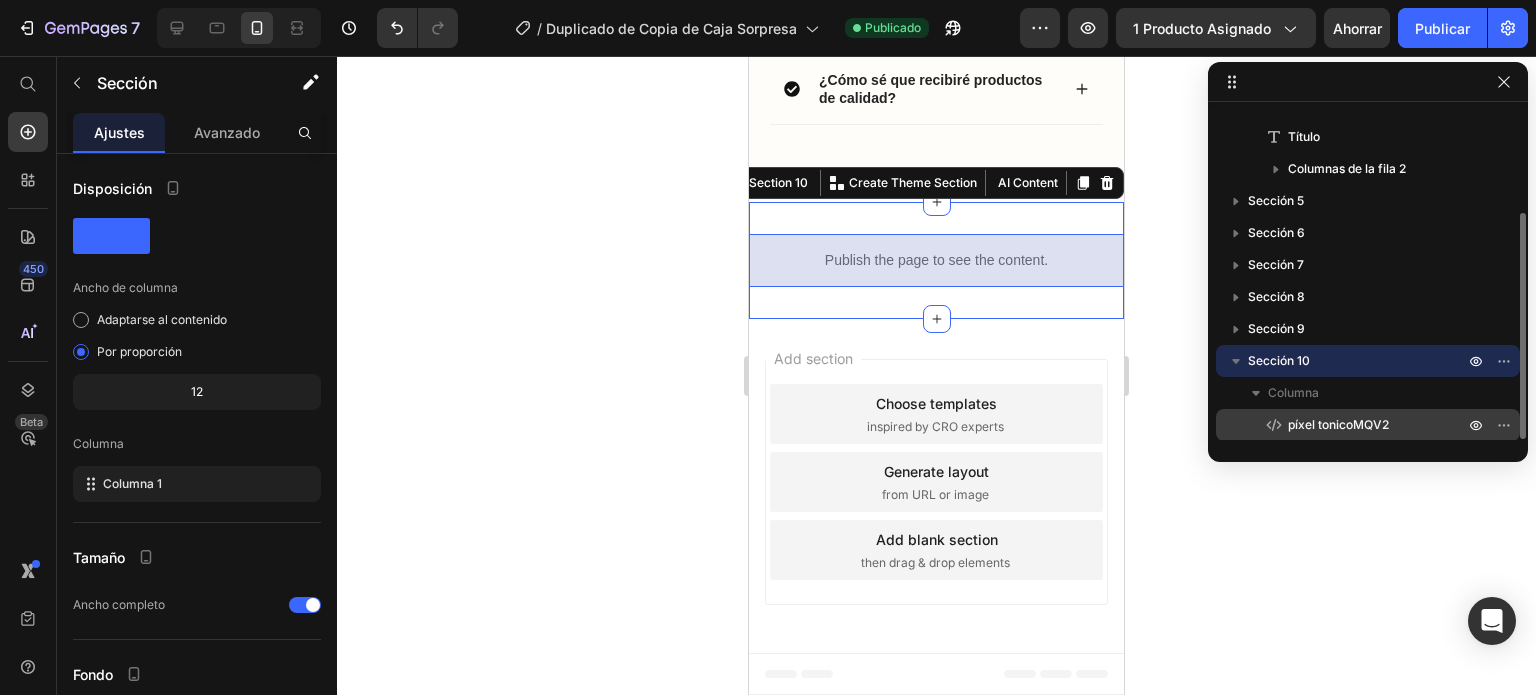 click on "píxel tonicoMQV2" at bounding box center [1338, 424] 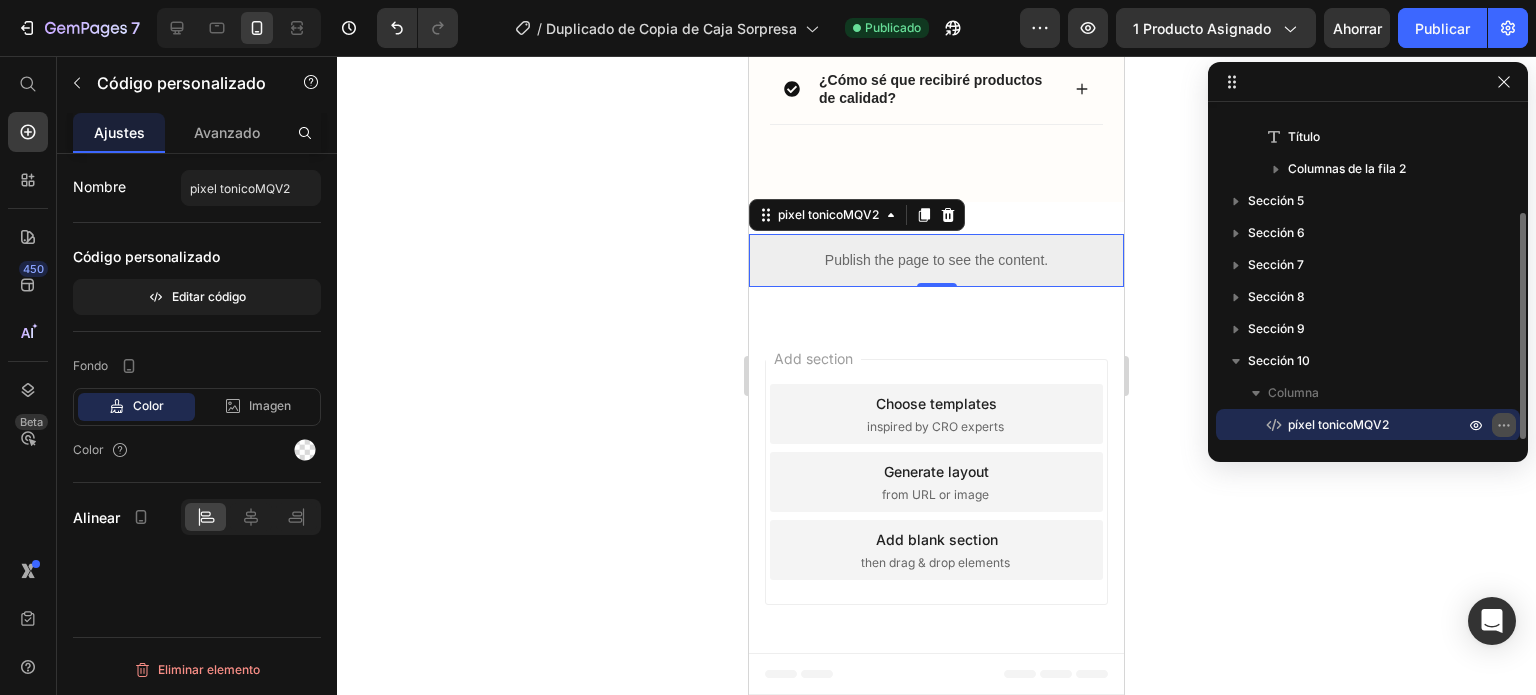 click 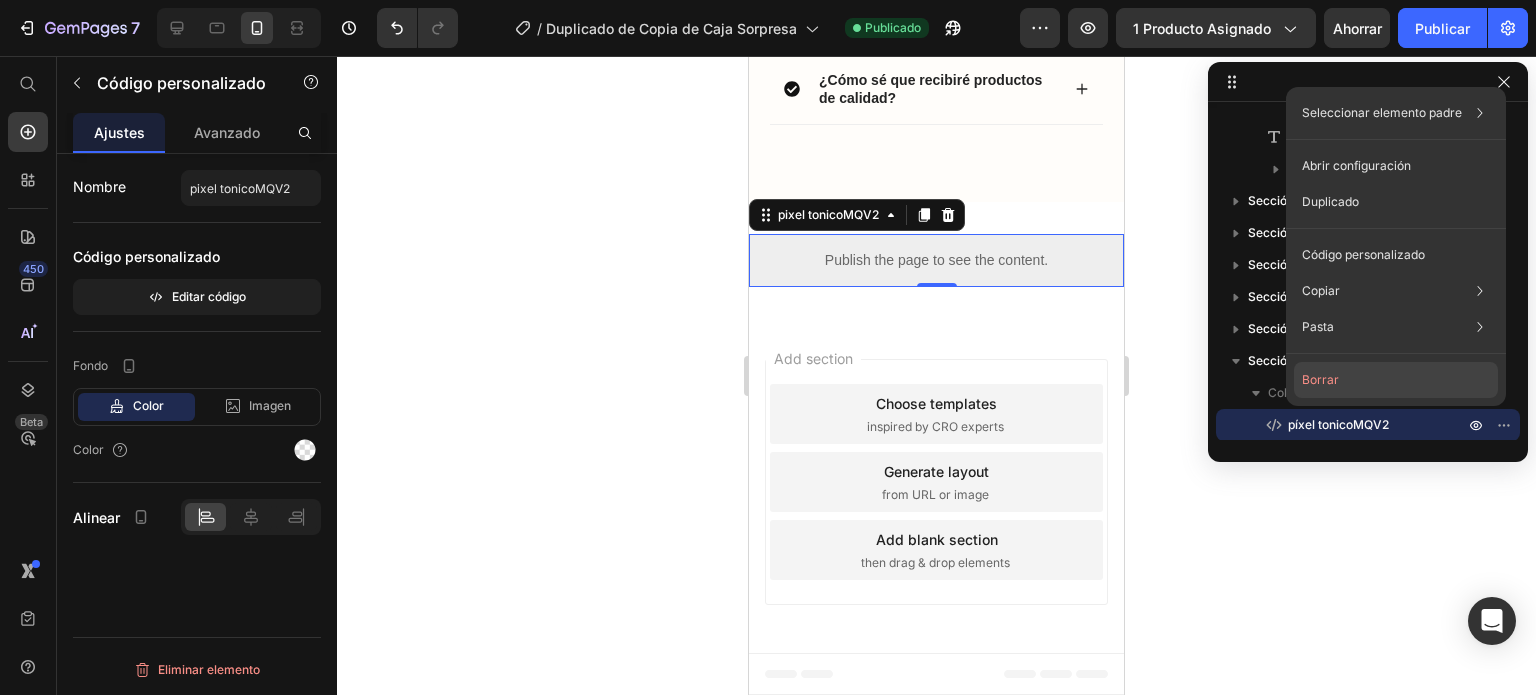 click on "Borrar" 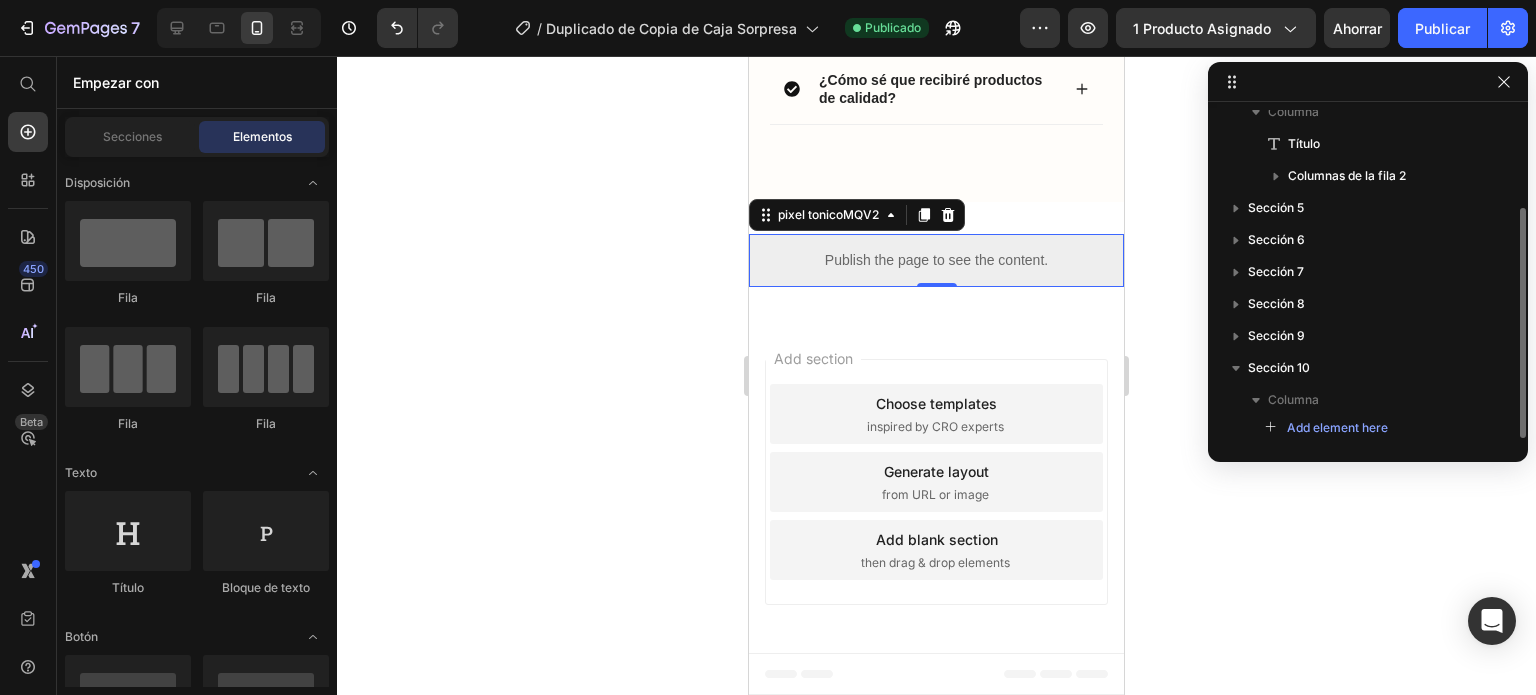 scroll, scrollTop: 141, scrollLeft: 0, axis: vertical 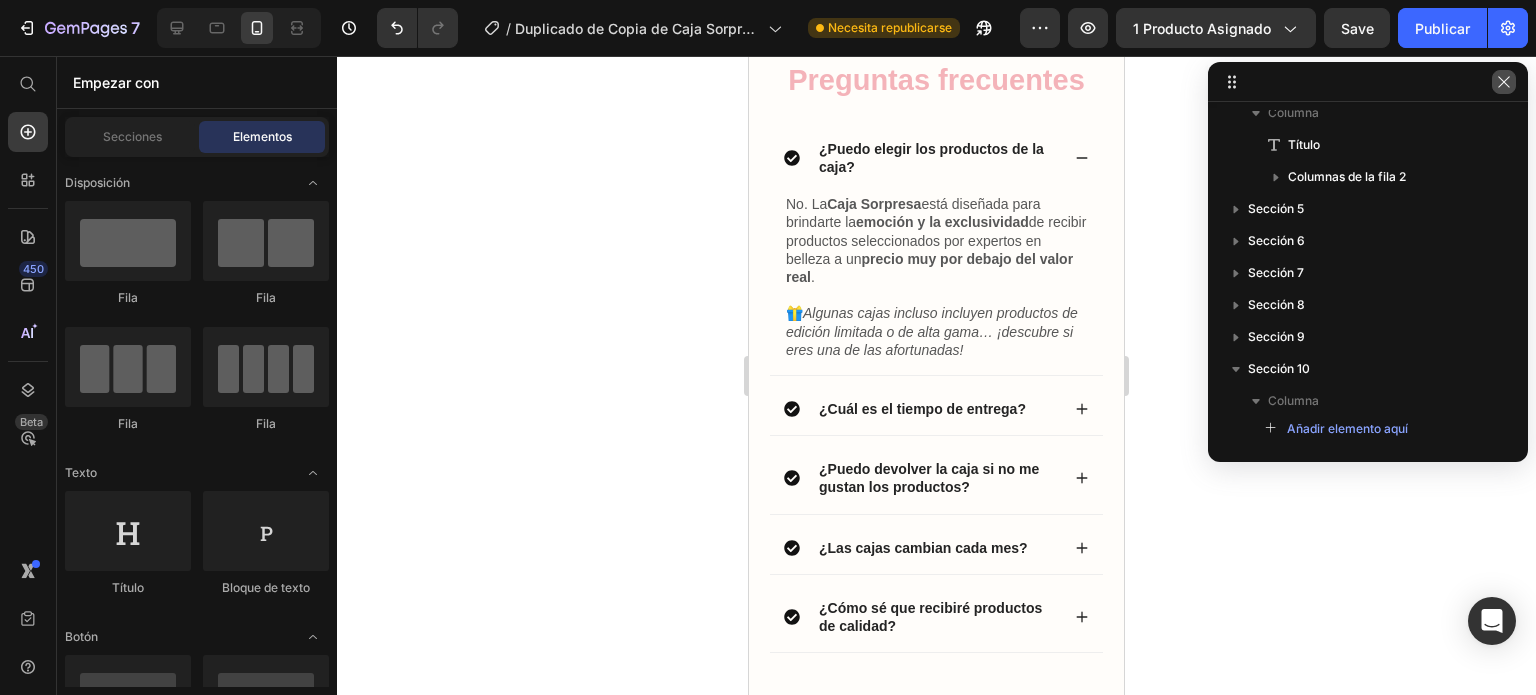 click 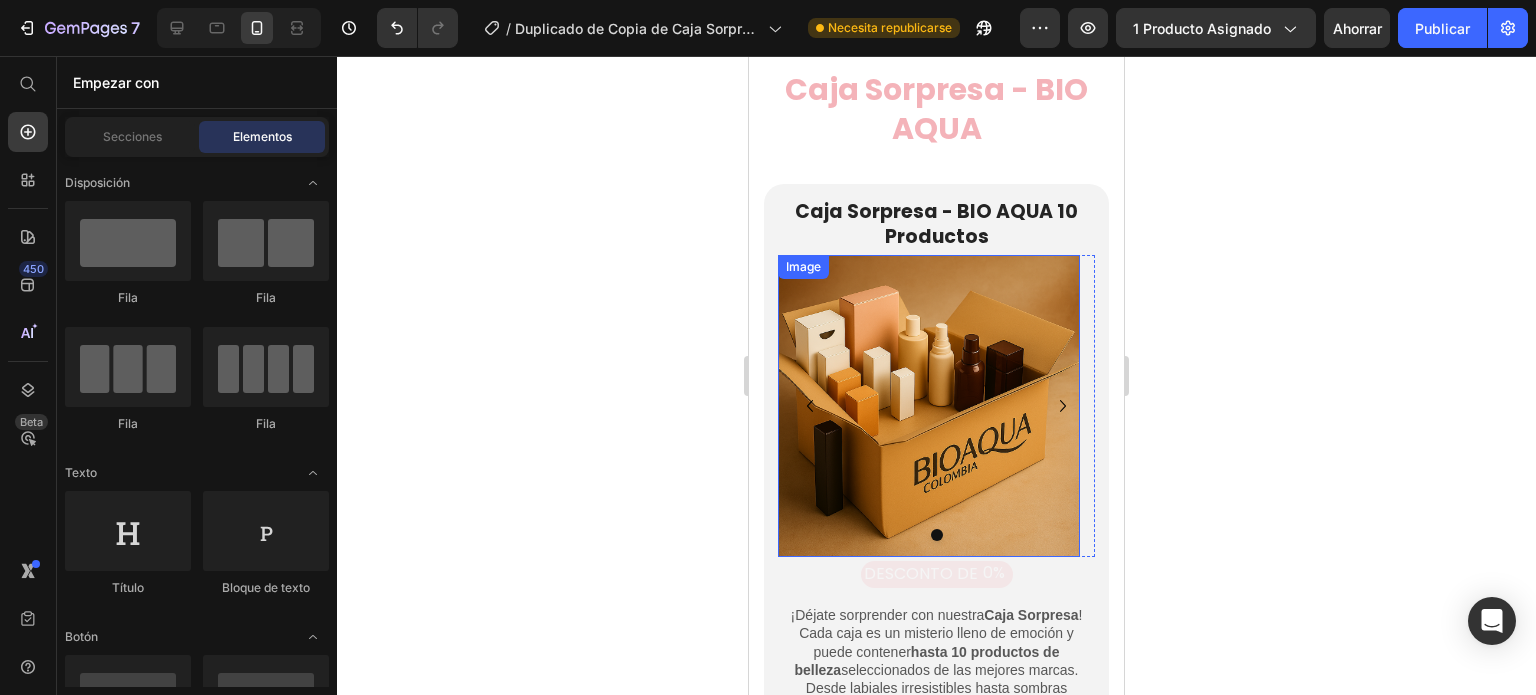 scroll, scrollTop: 2500, scrollLeft: 0, axis: vertical 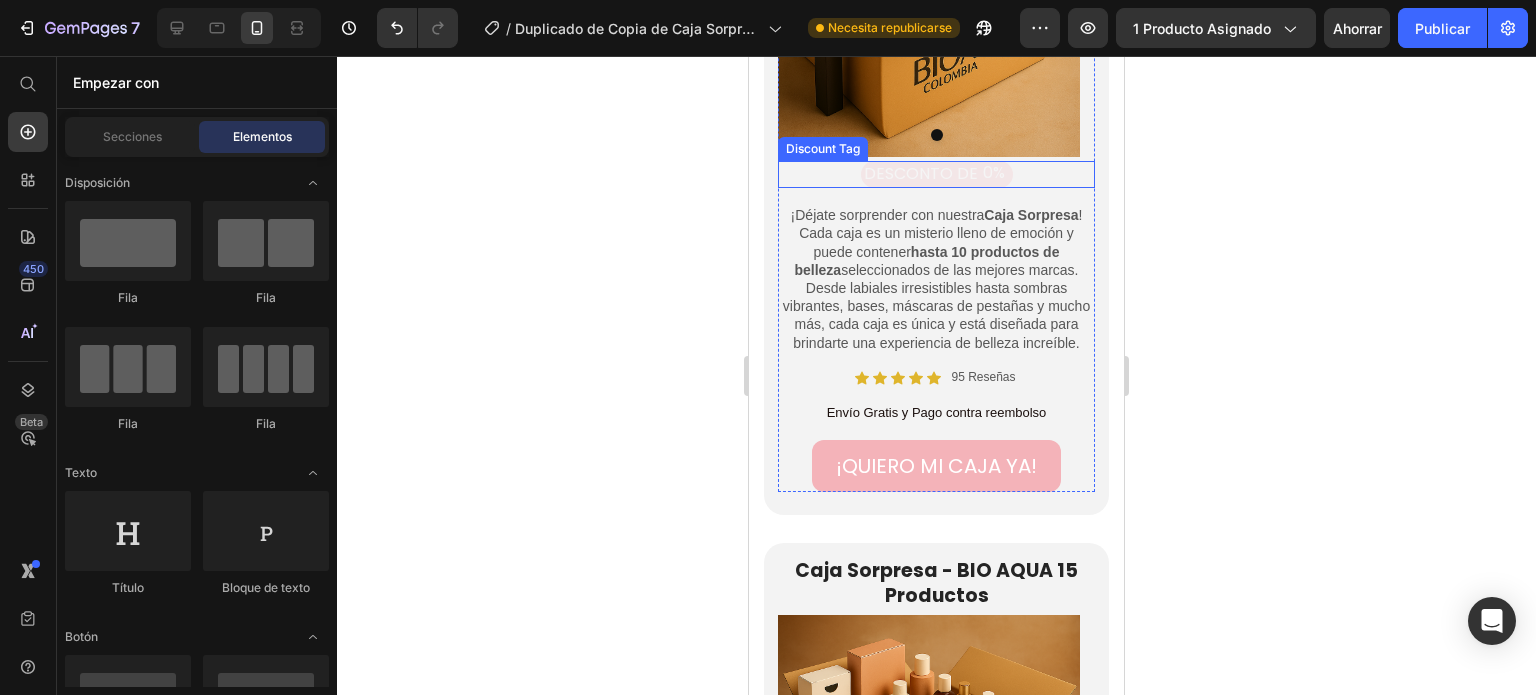 click on "DESCONTO DE" at bounding box center (921, 174) 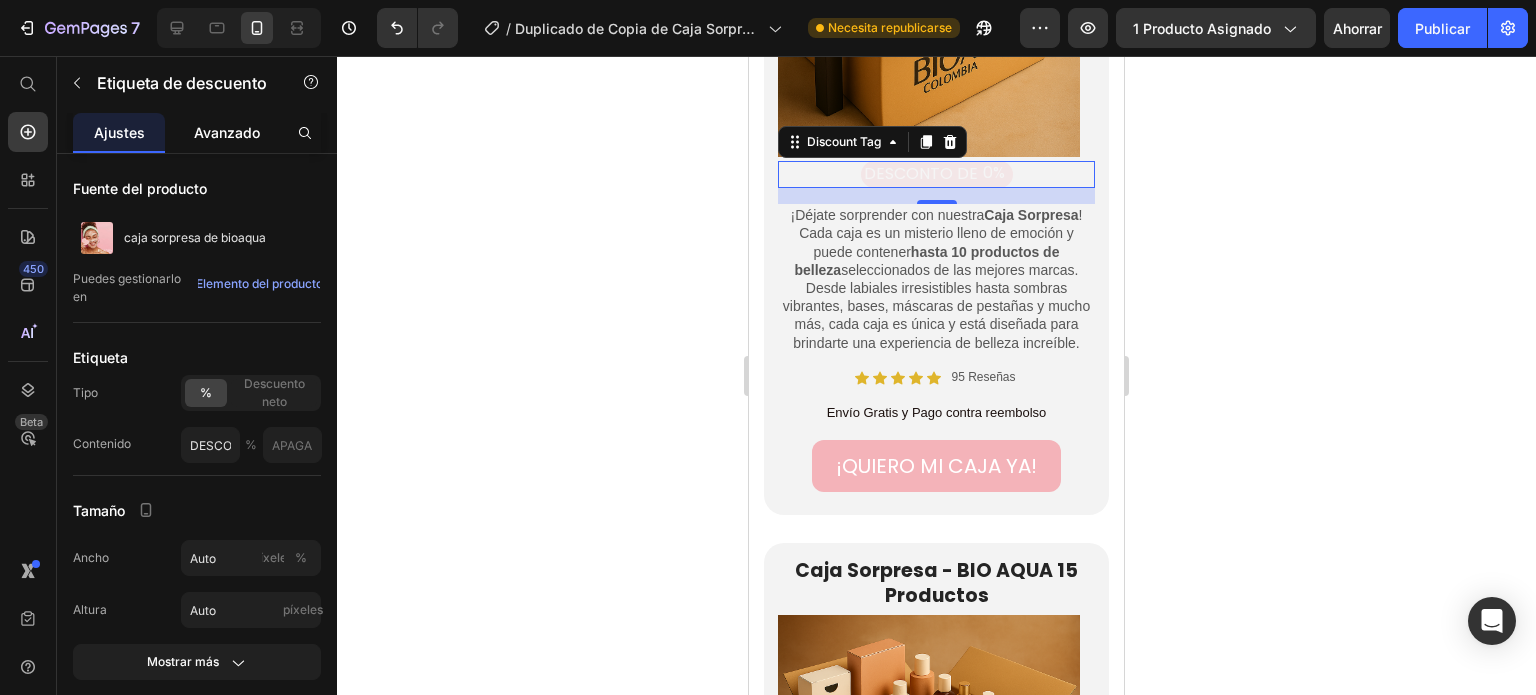 click on "Avanzado" at bounding box center (227, 132) 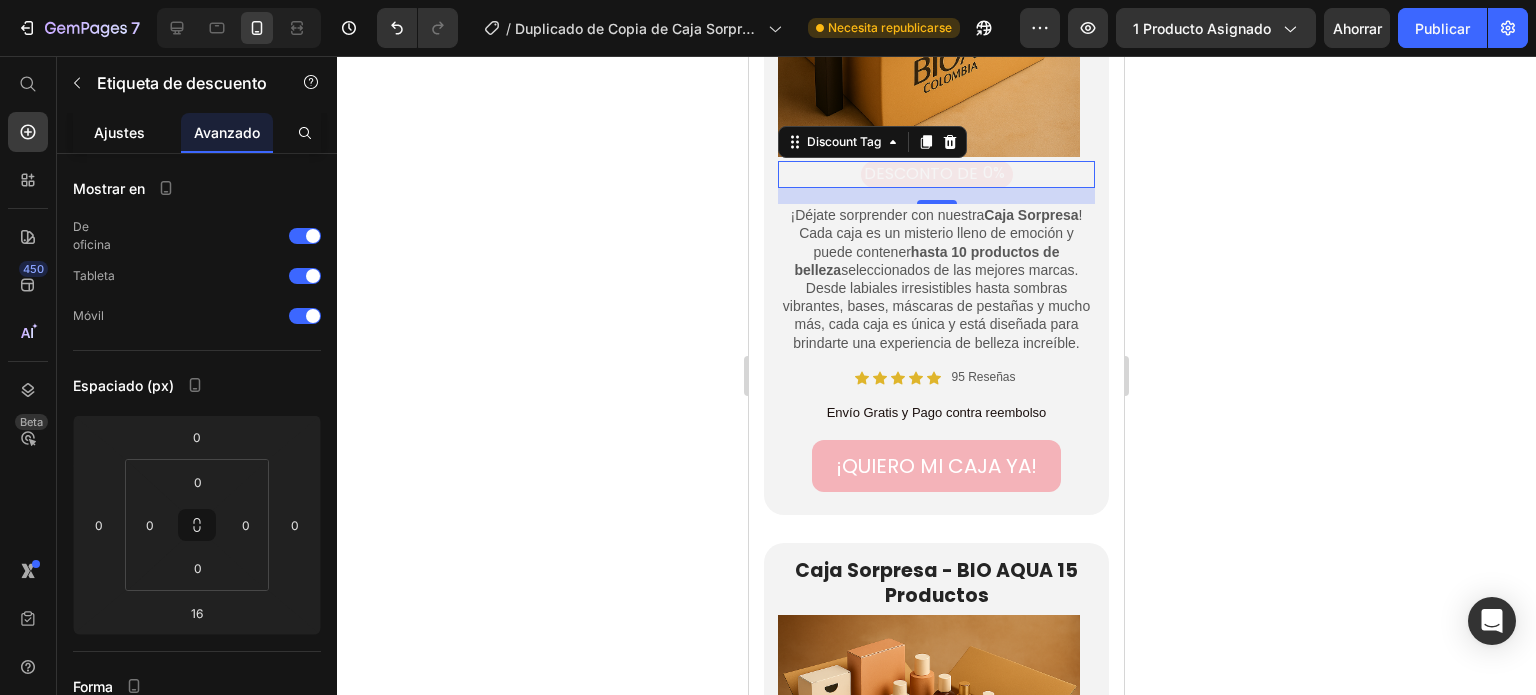 click on "Ajustes" at bounding box center (119, 132) 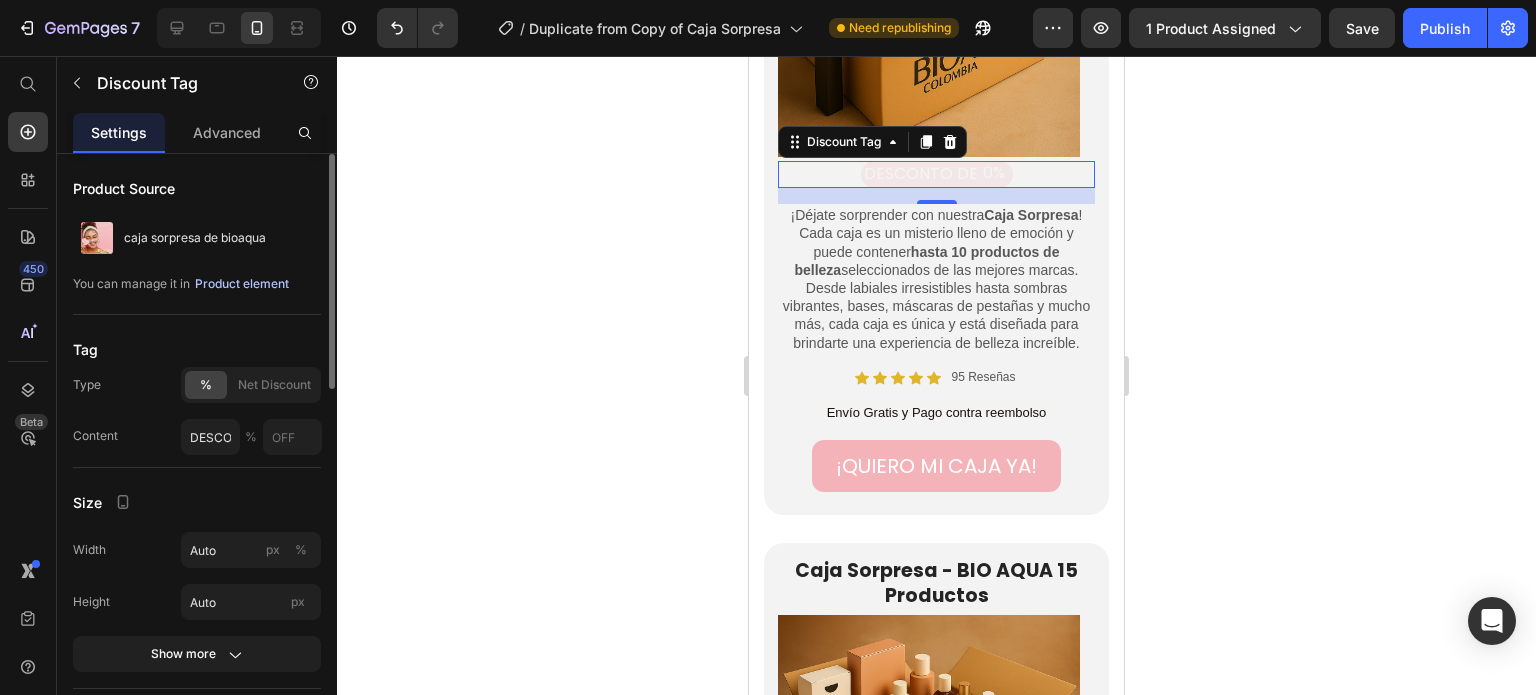 click on "Product element" at bounding box center (242, 284) 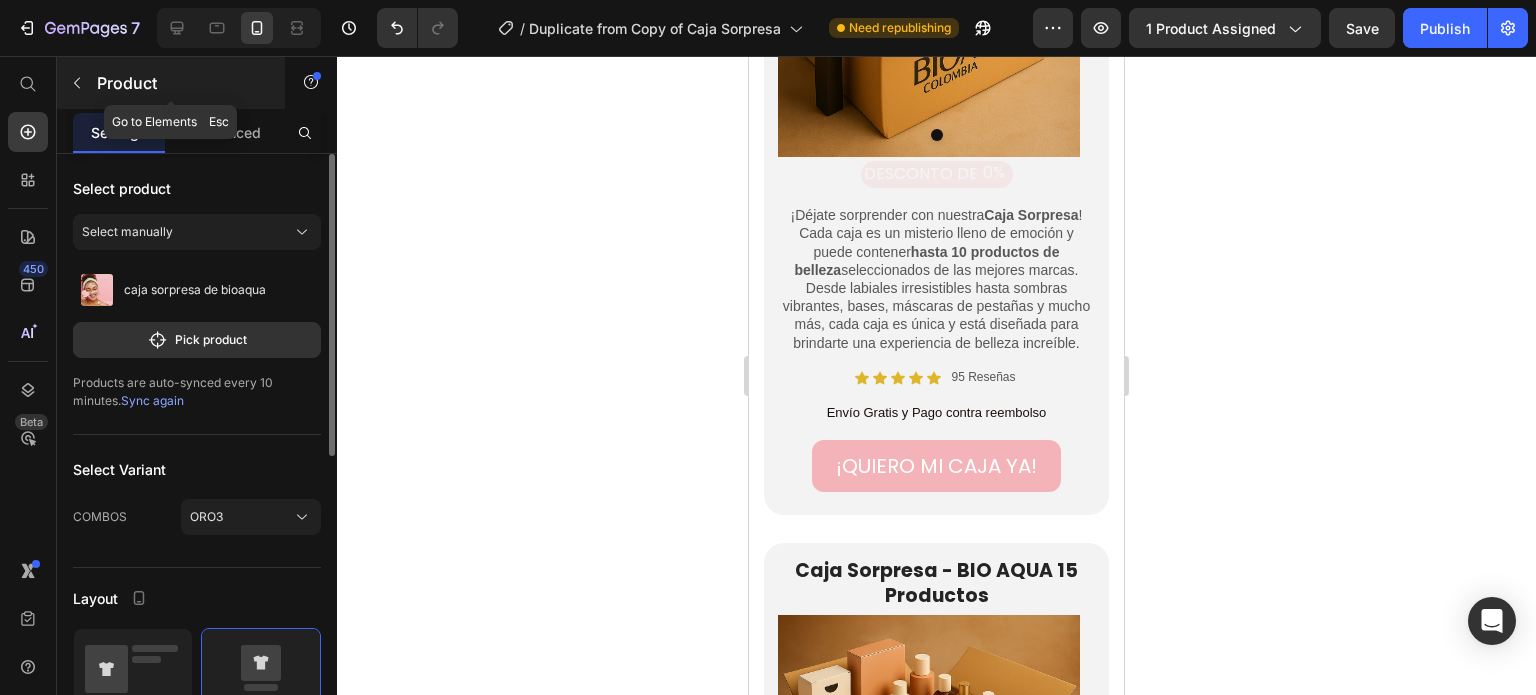 click 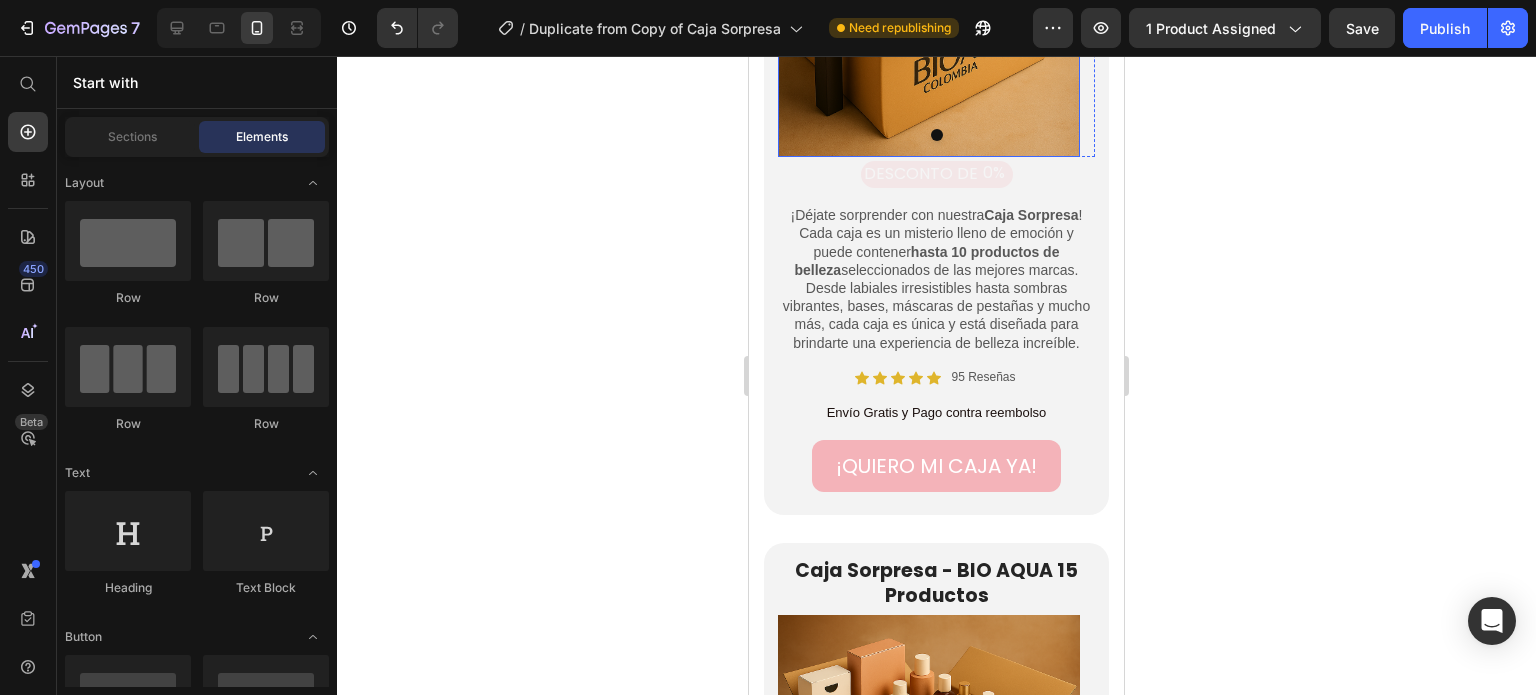 click on "DESCONTO DE" at bounding box center [921, 174] 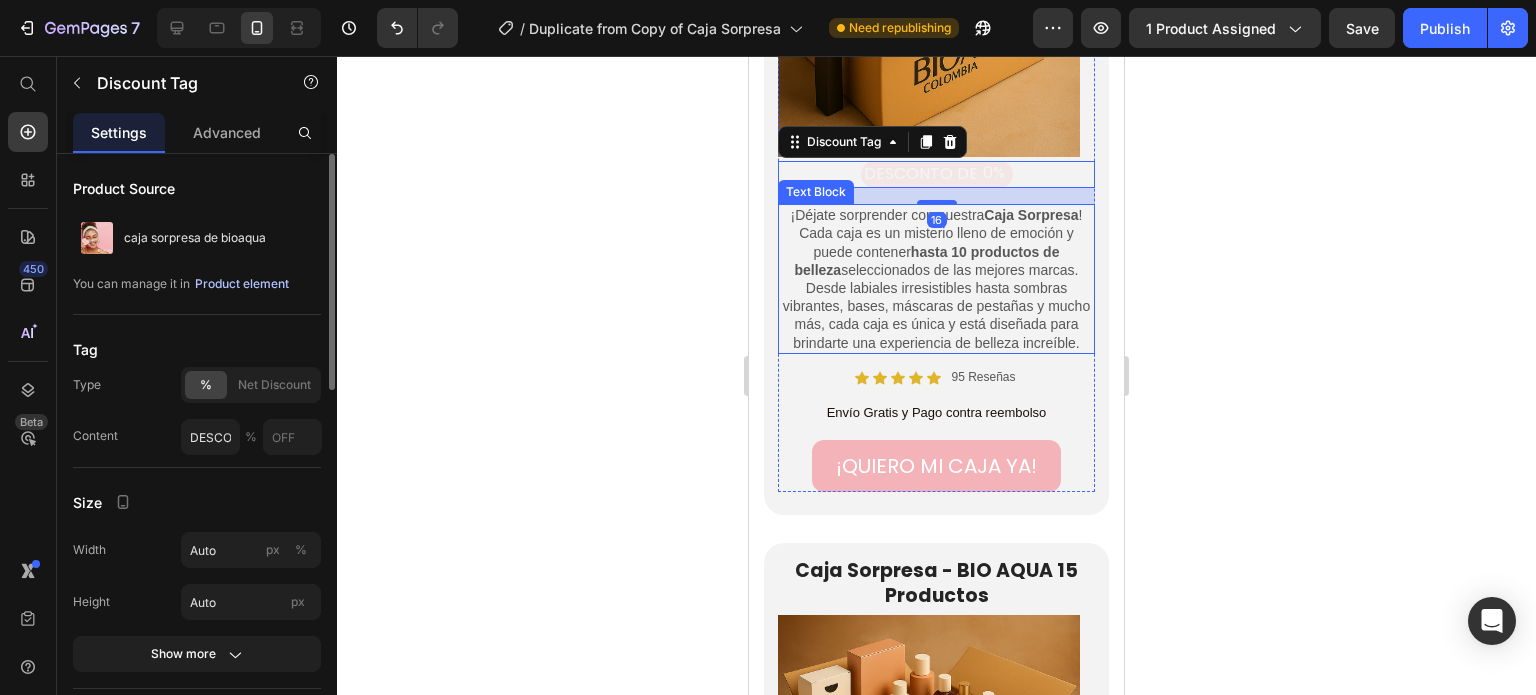 click on "Product element" at bounding box center [242, 284] 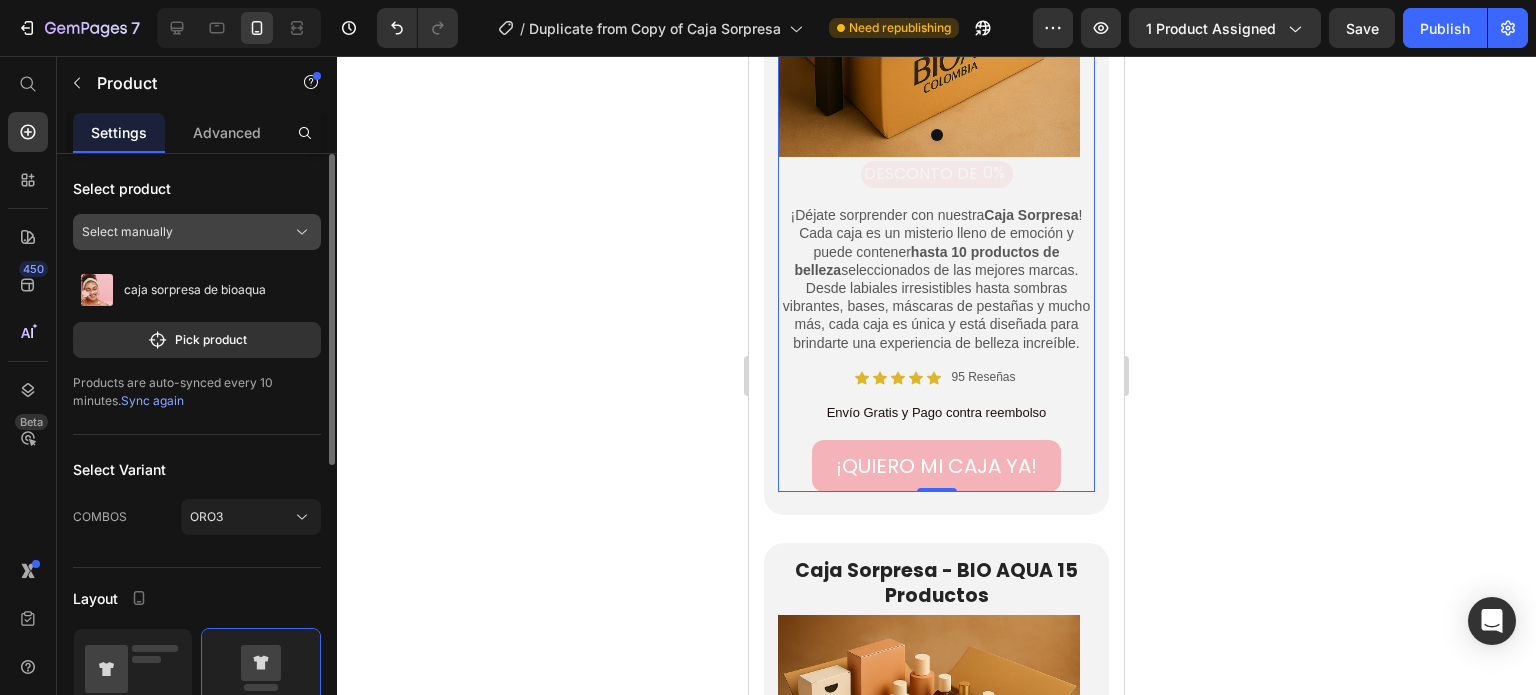 click on "Select manually" 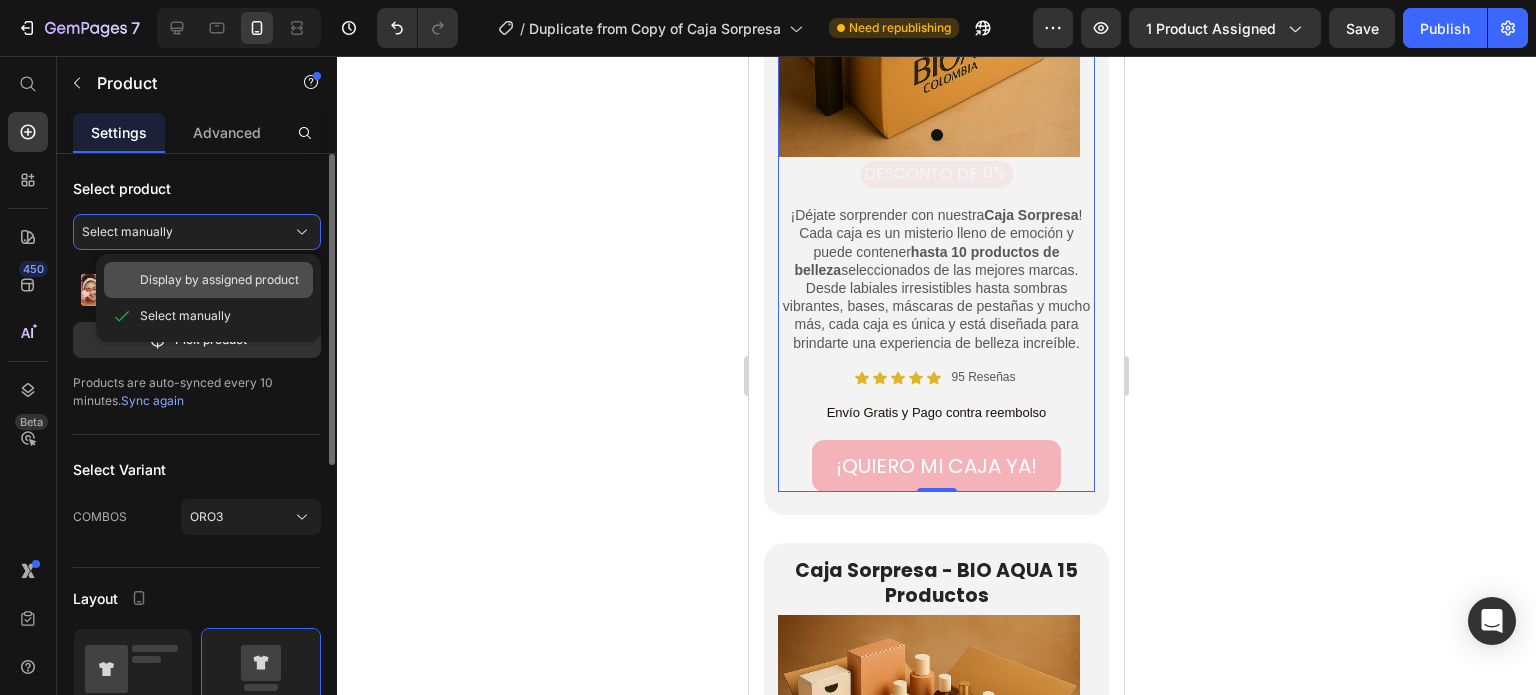 click on "Display by assigned product" at bounding box center [219, 280] 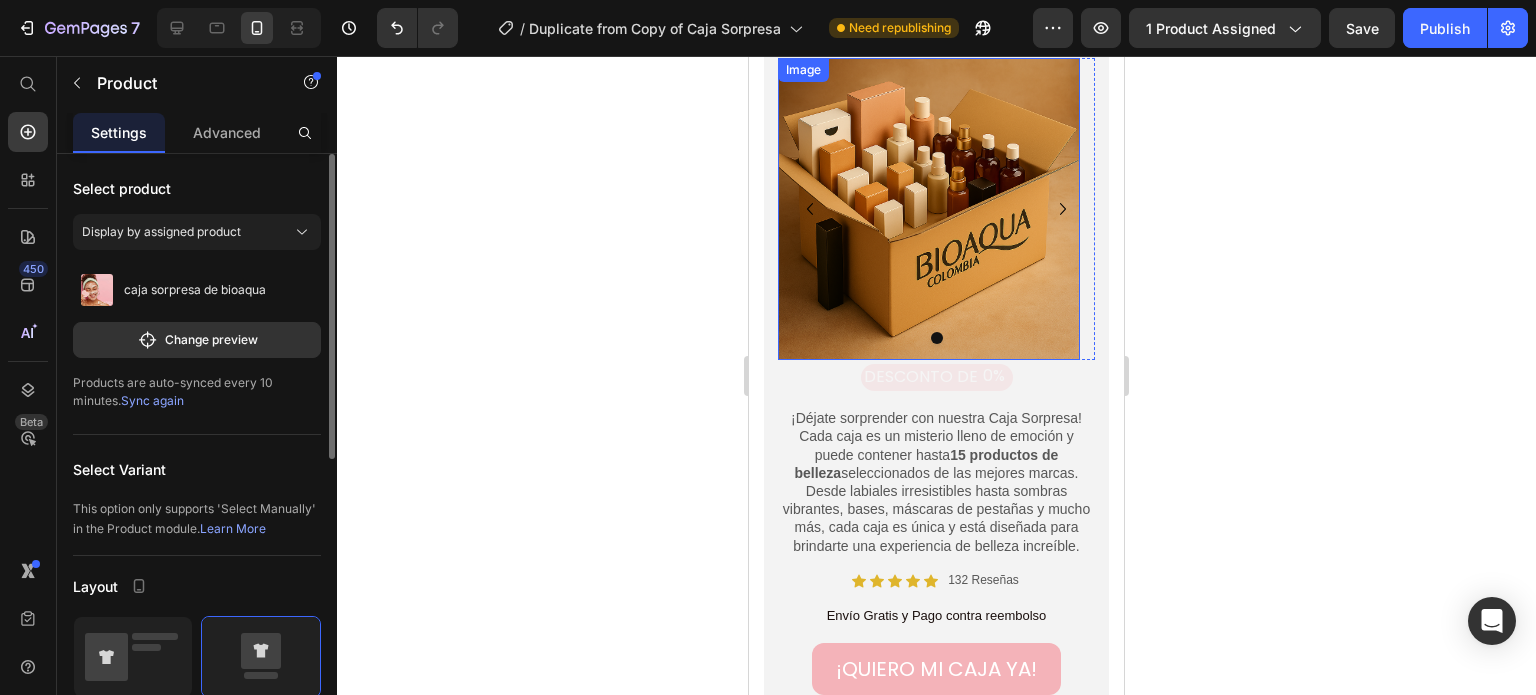 scroll, scrollTop: 3200, scrollLeft: 0, axis: vertical 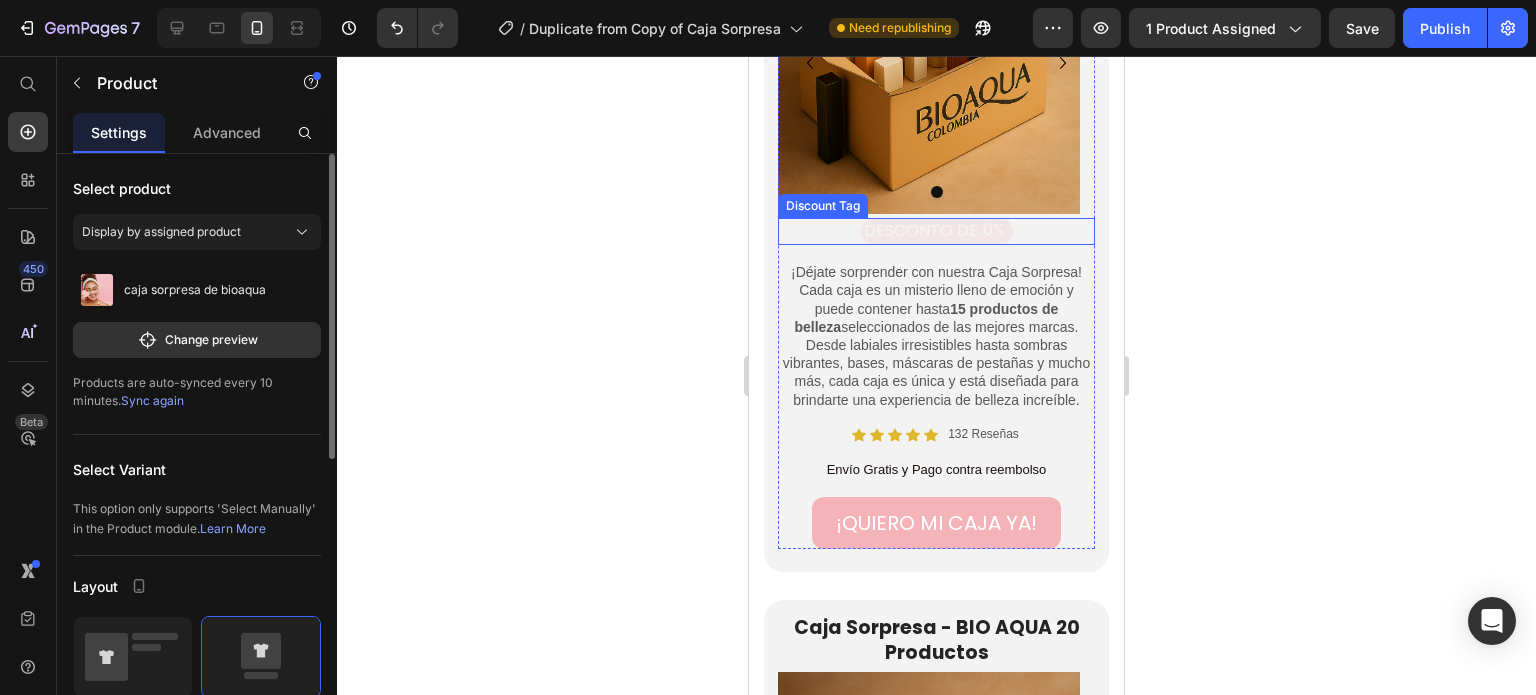 click on "DESCONTO DE" at bounding box center (921, 231) 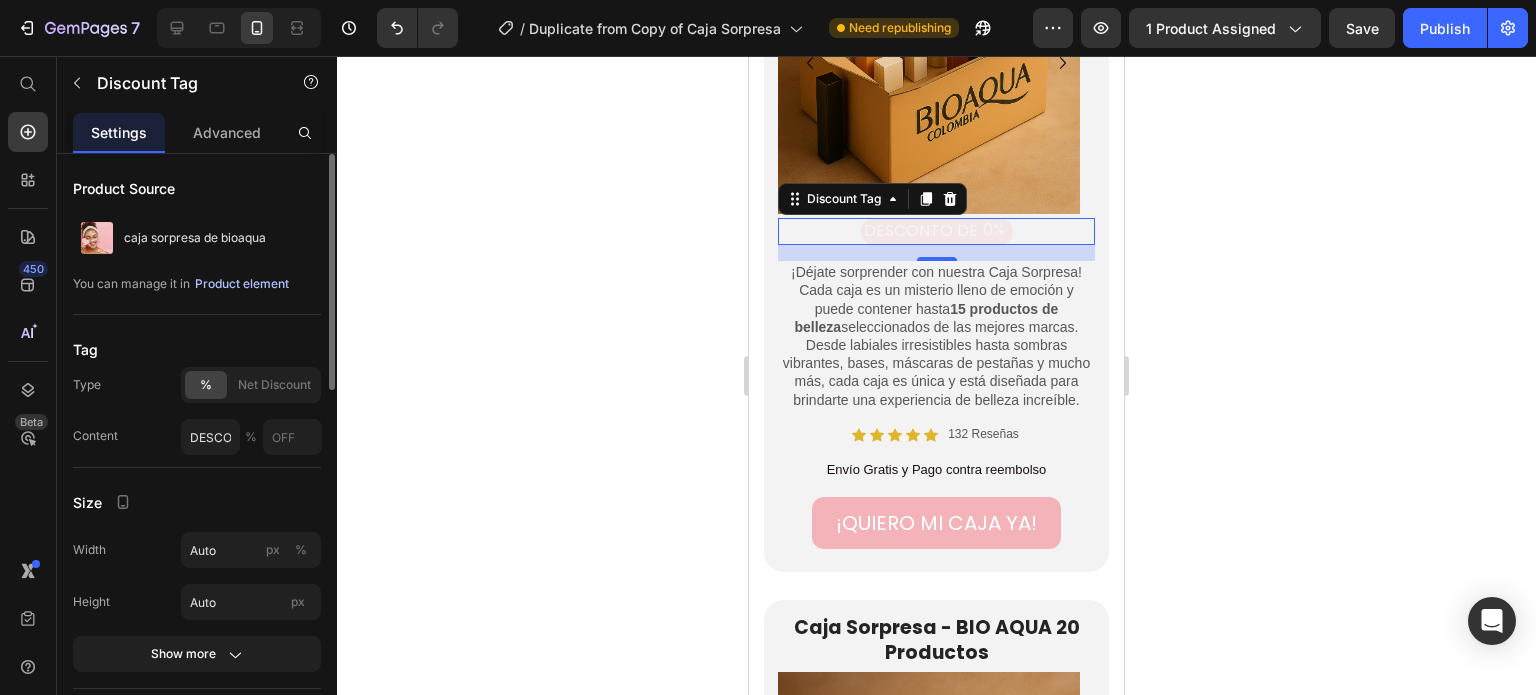 click on "Product element" at bounding box center (242, 284) 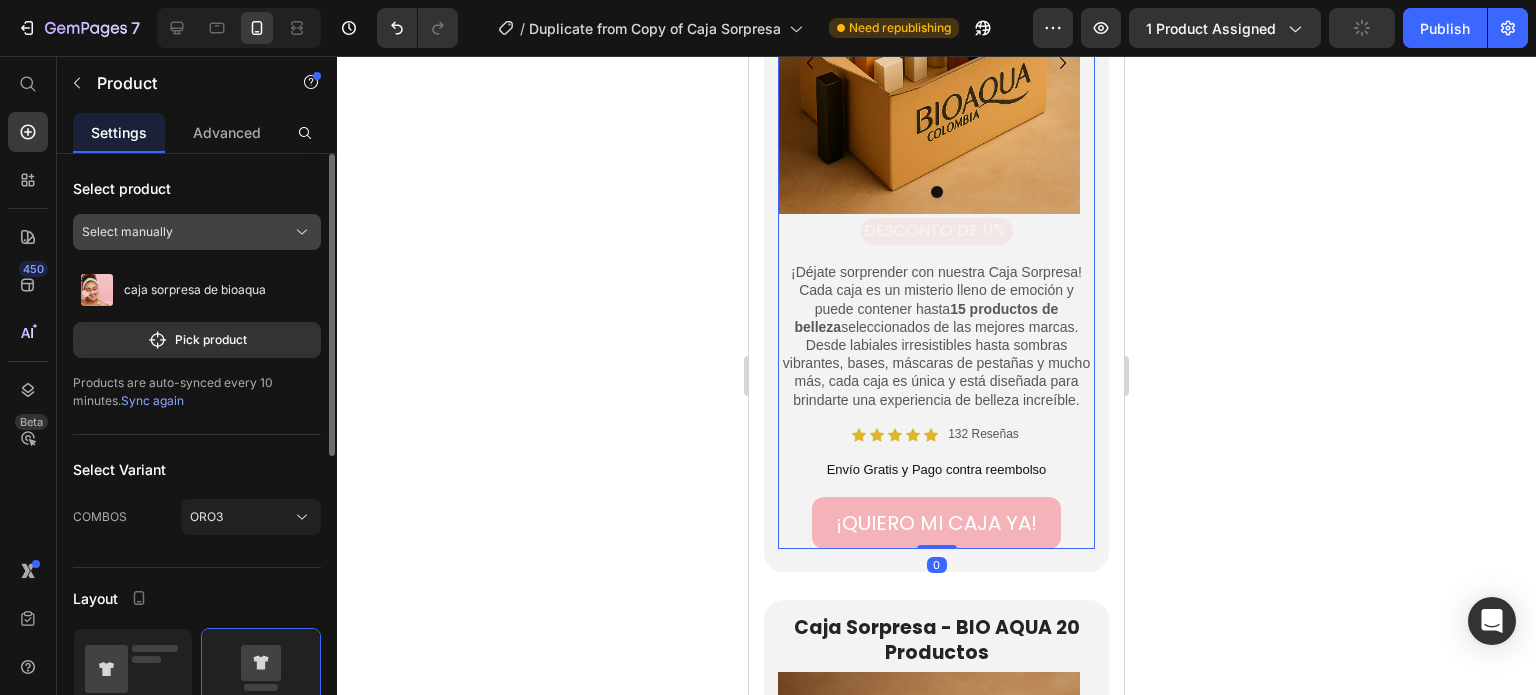 click on "Select manually" 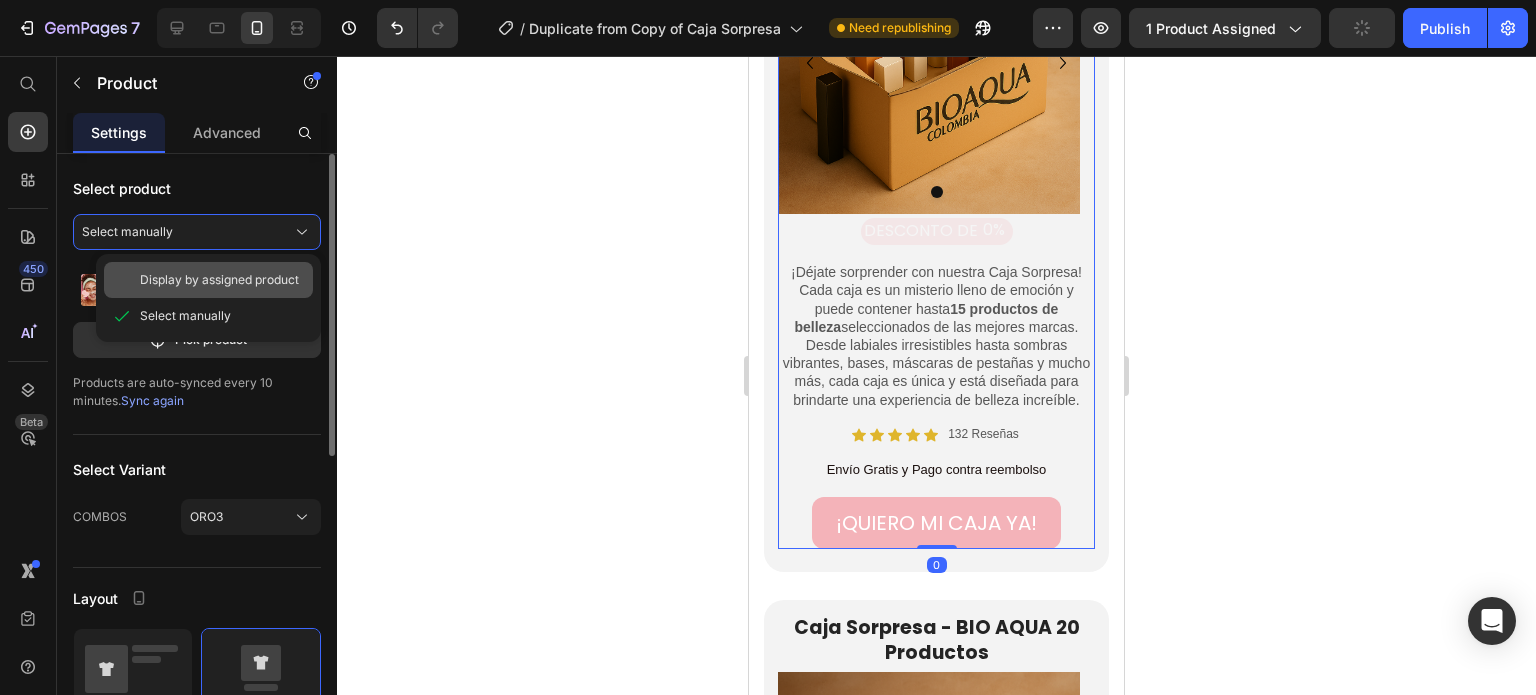click on "Display by assigned product" at bounding box center [219, 280] 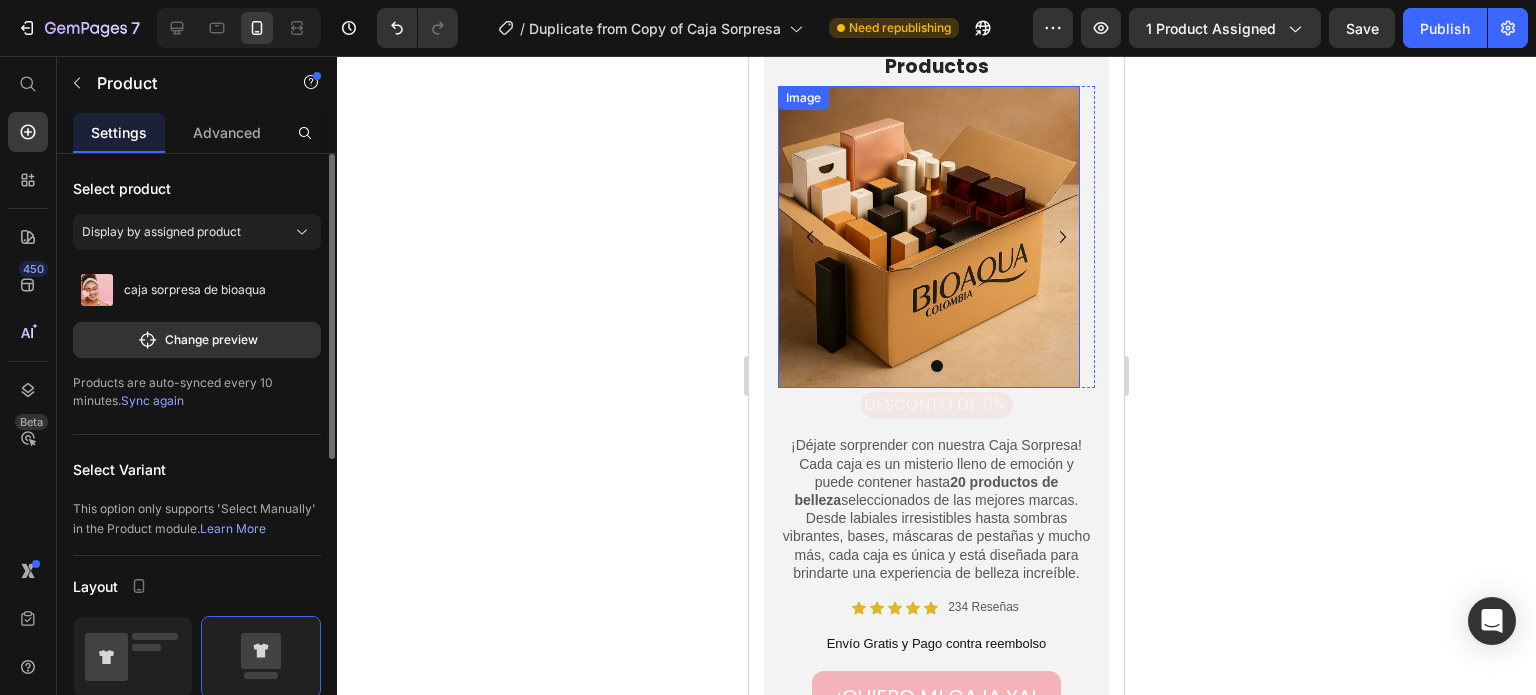 scroll, scrollTop: 3900, scrollLeft: 0, axis: vertical 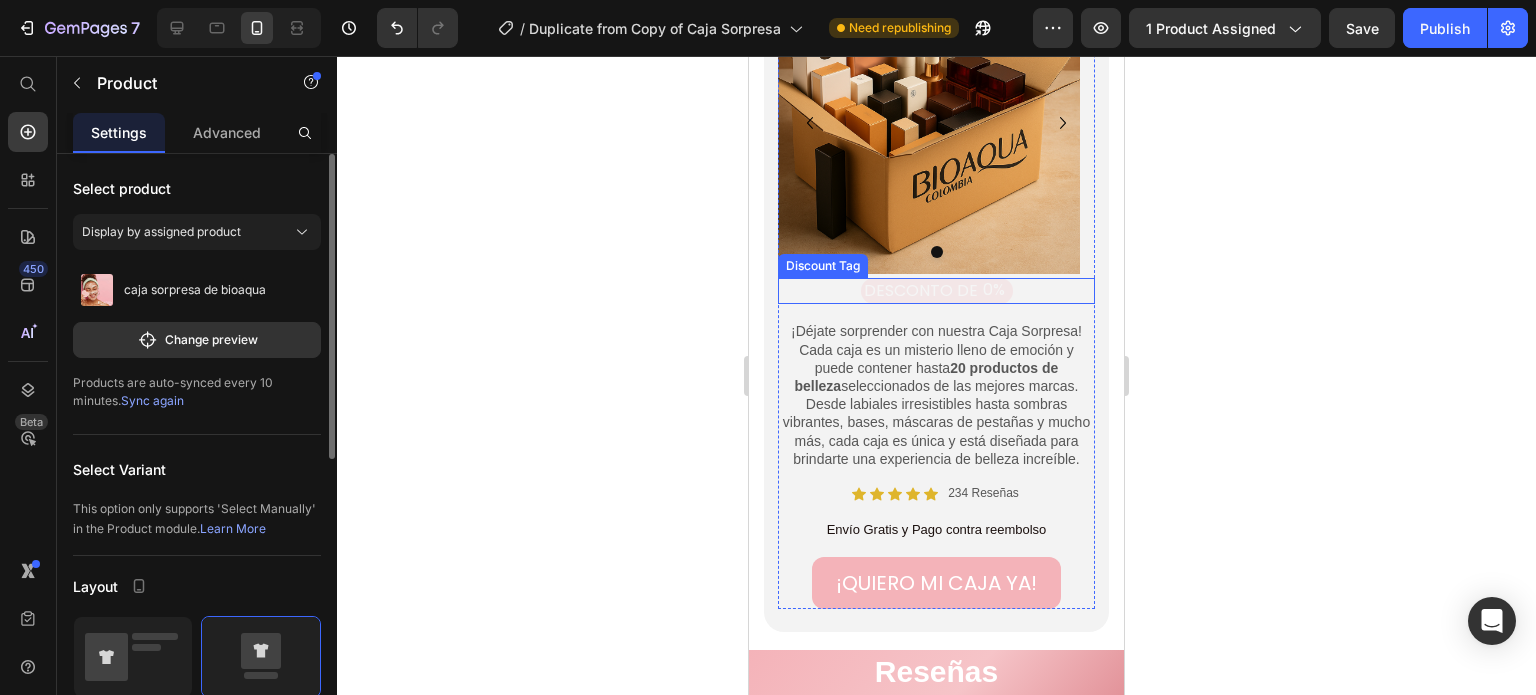 click on "DESCONTO DE" at bounding box center (921, 291) 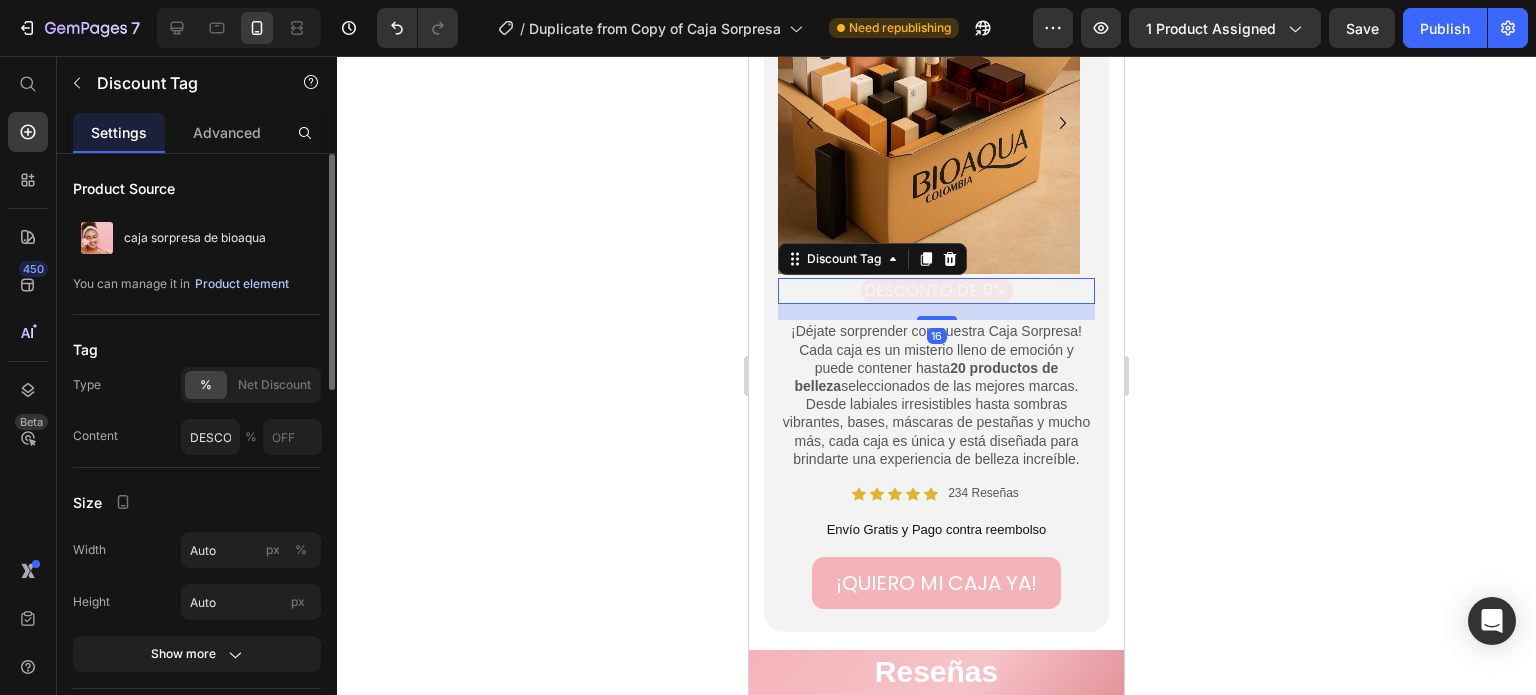 click on "Product element" at bounding box center (242, 284) 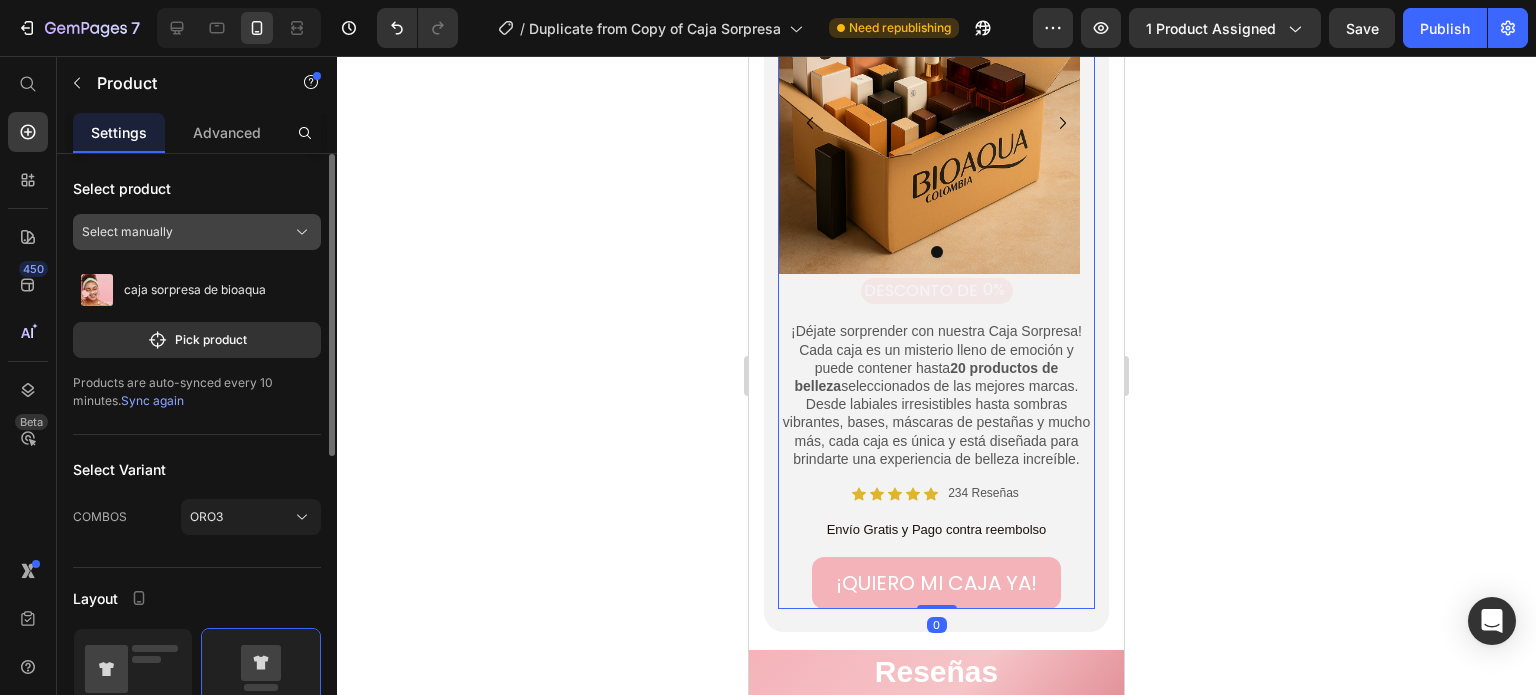 click on "Select manually" at bounding box center (197, 232) 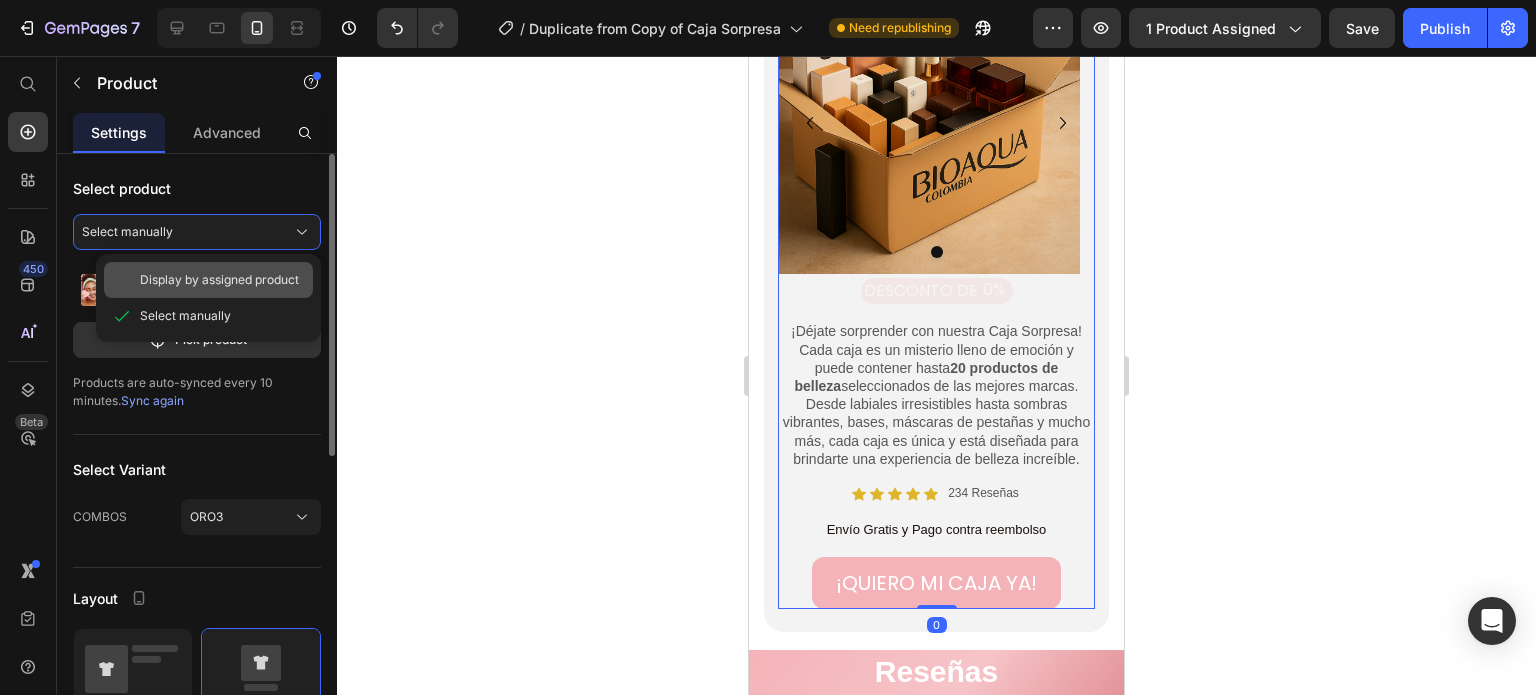 click on "Display by assigned product" at bounding box center [219, 280] 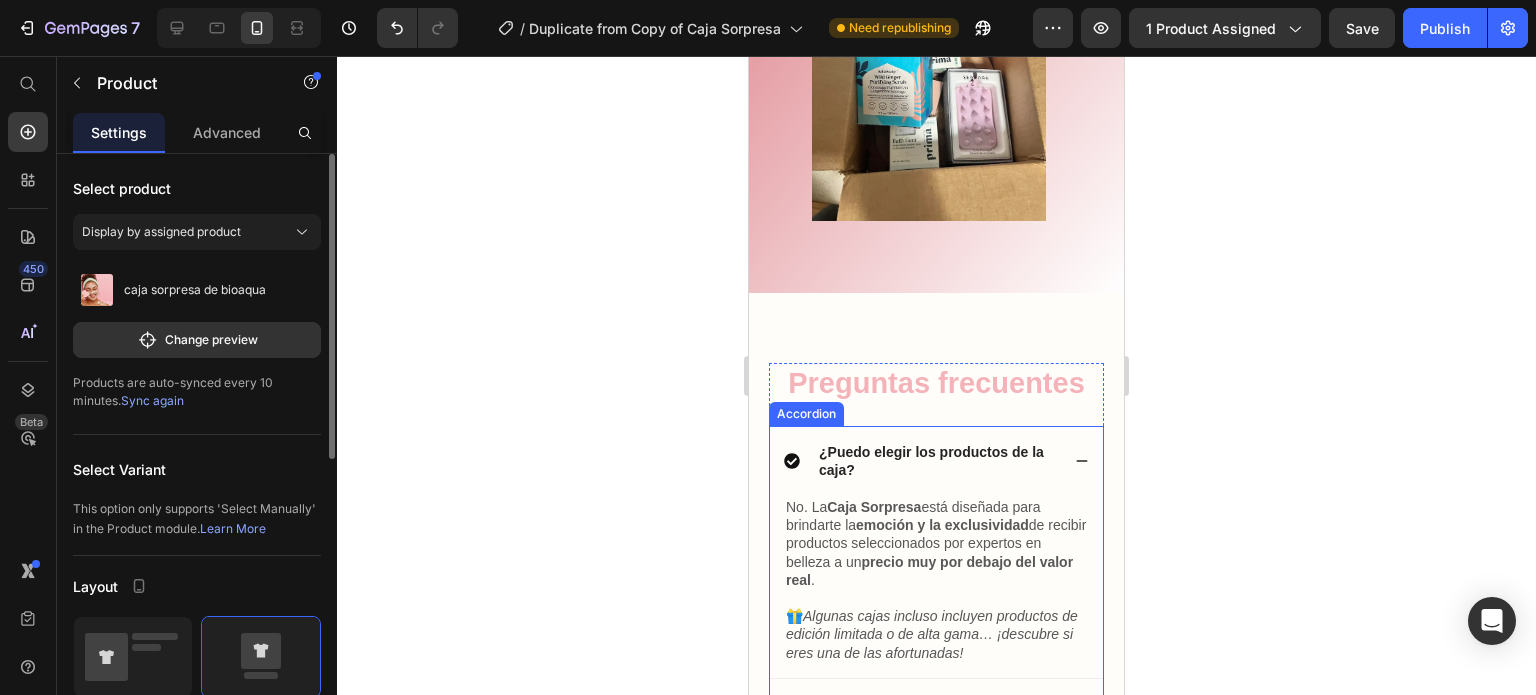 scroll, scrollTop: 5400, scrollLeft: 0, axis: vertical 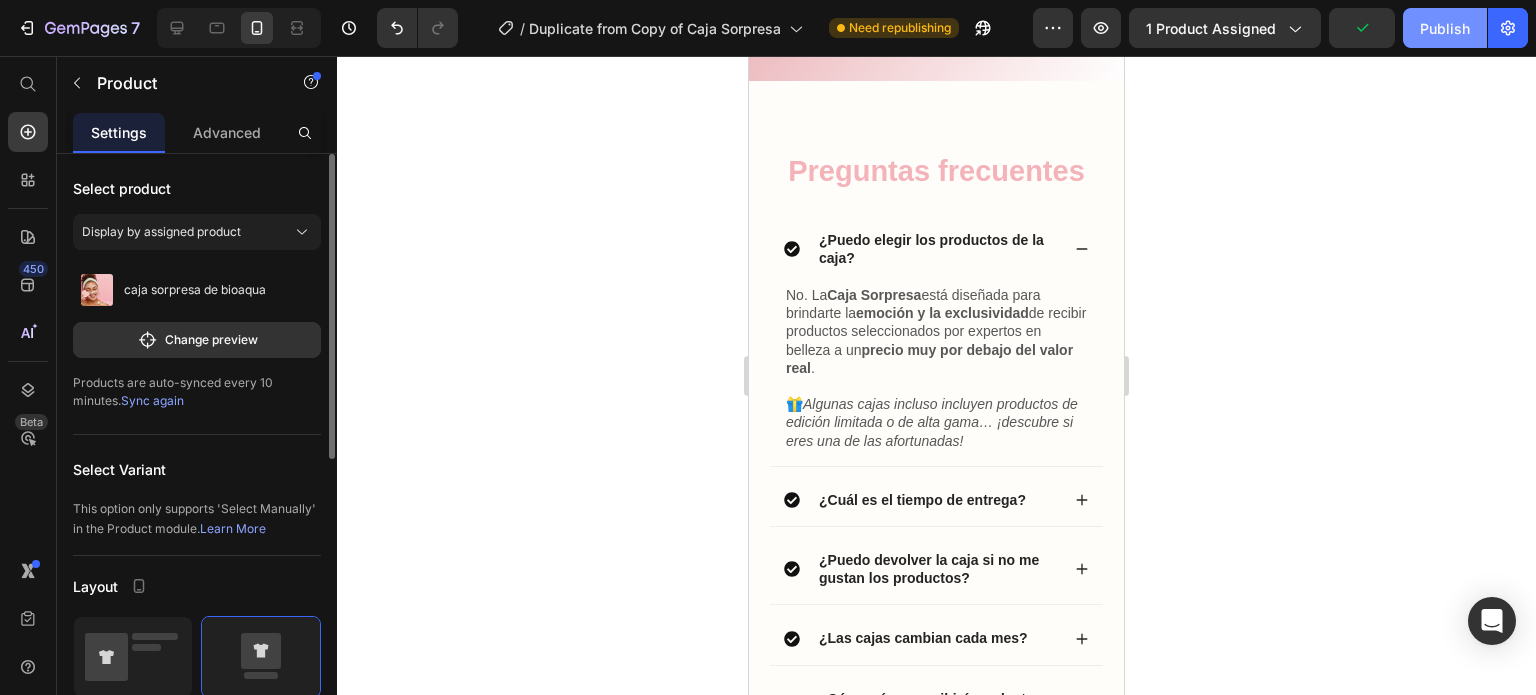 click on "Publish" at bounding box center [1445, 28] 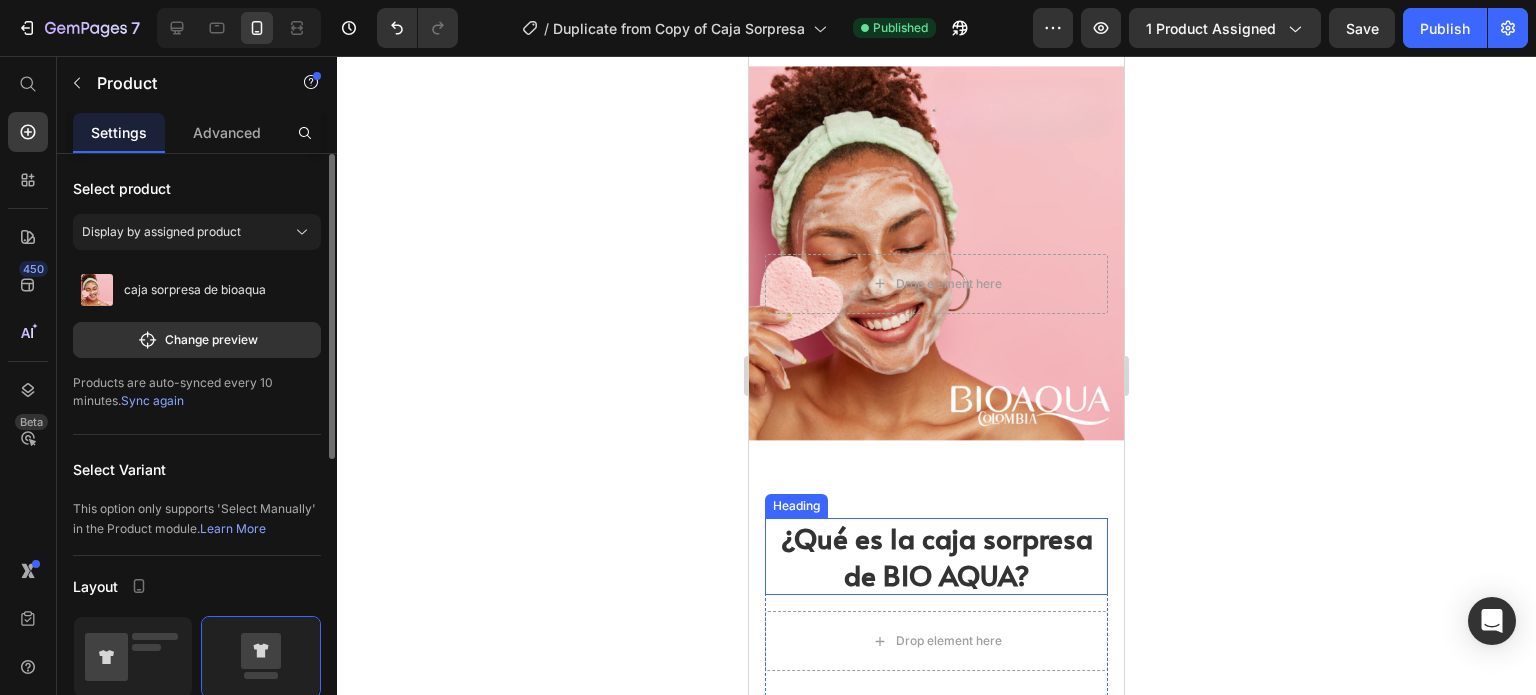 scroll, scrollTop: 0, scrollLeft: 0, axis: both 